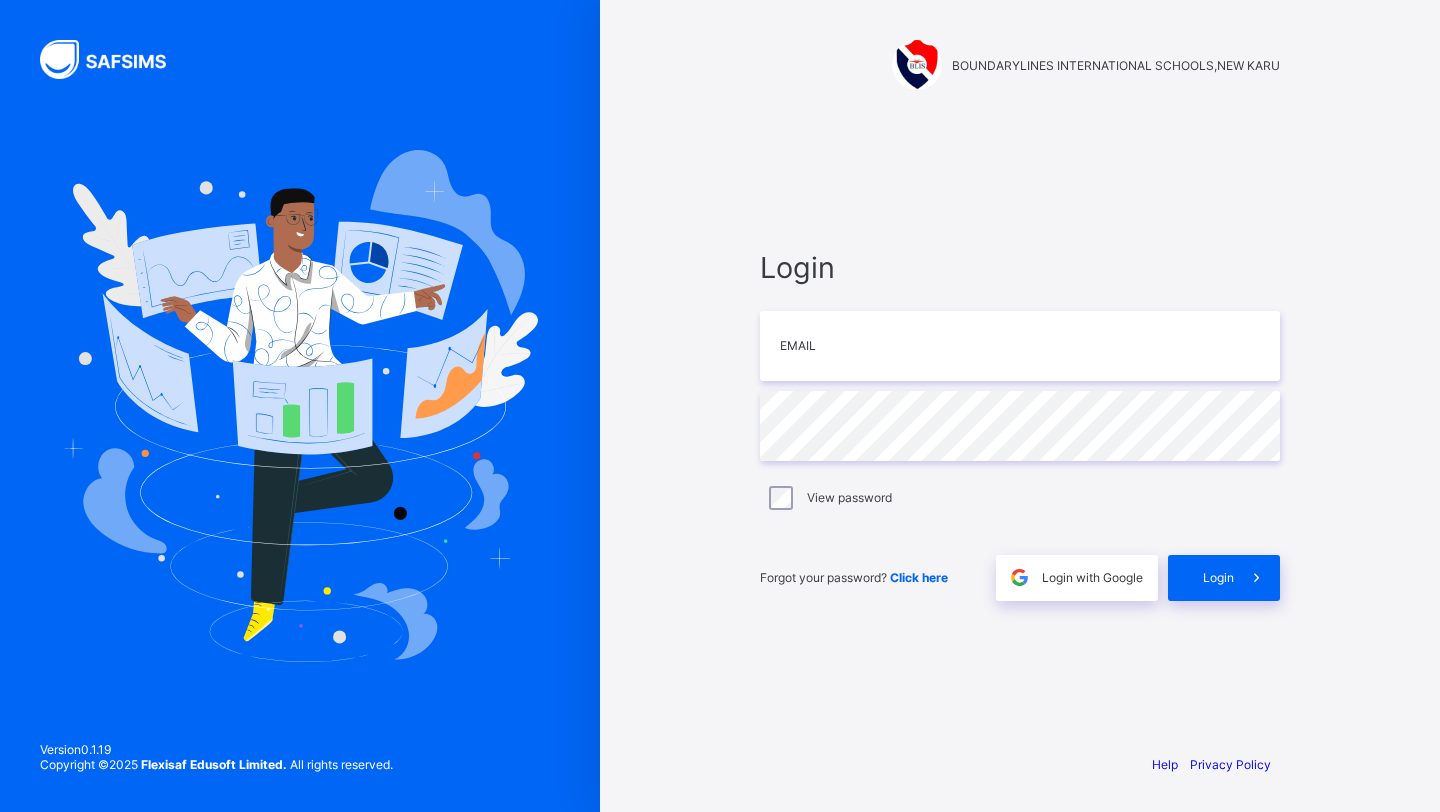 scroll, scrollTop: 0, scrollLeft: 0, axis: both 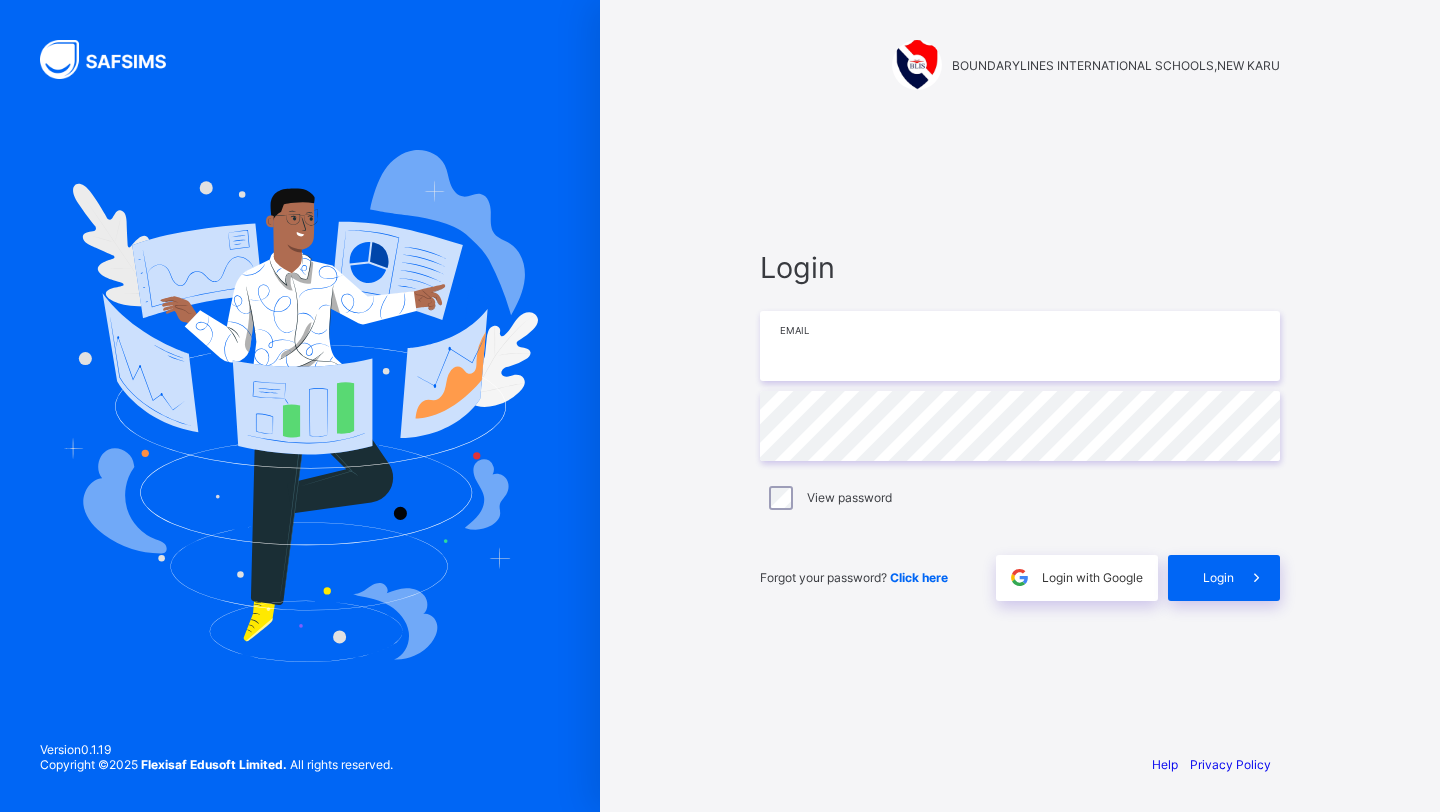 click at bounding box center [1020, 346] 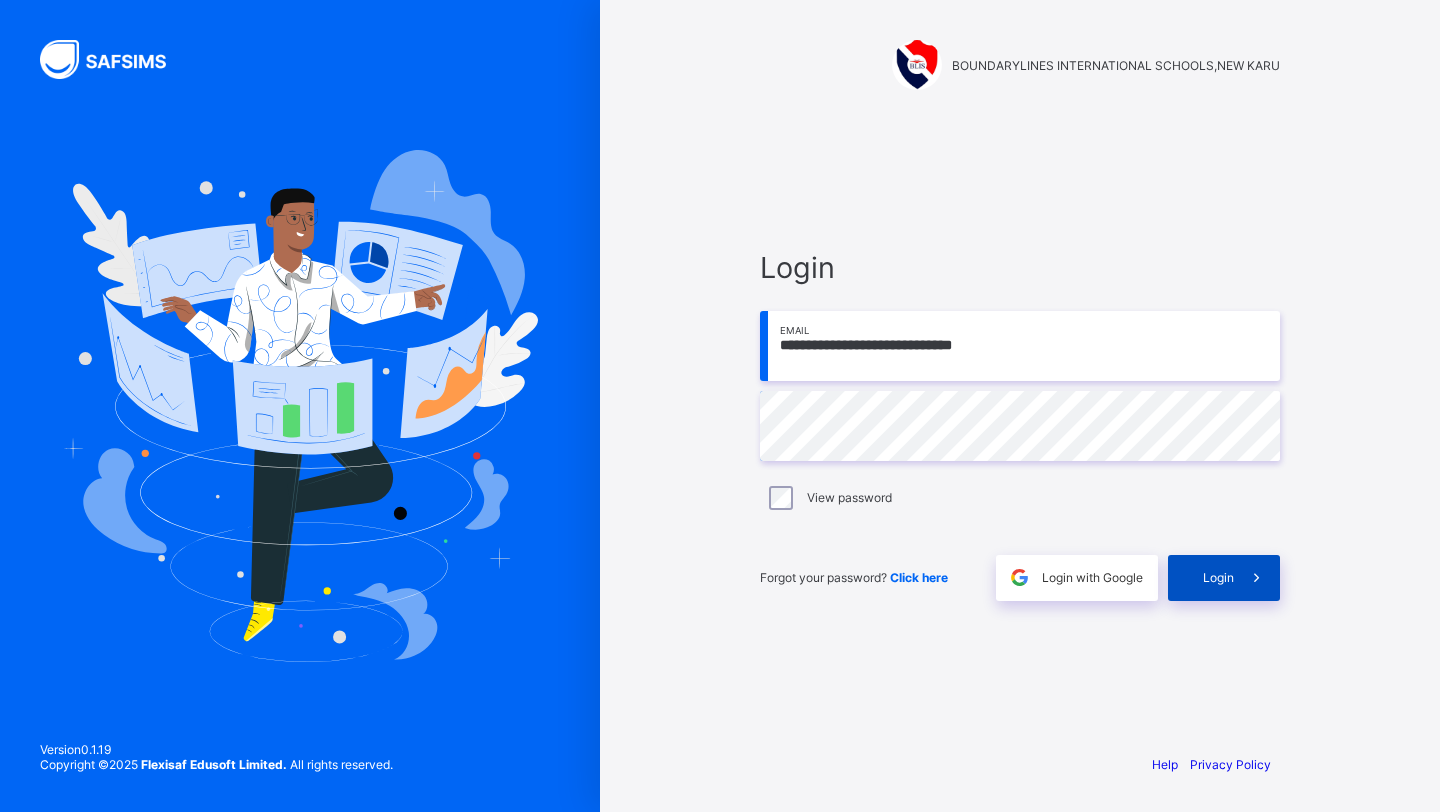 click on "Login" at bounding box center [1224, 578] 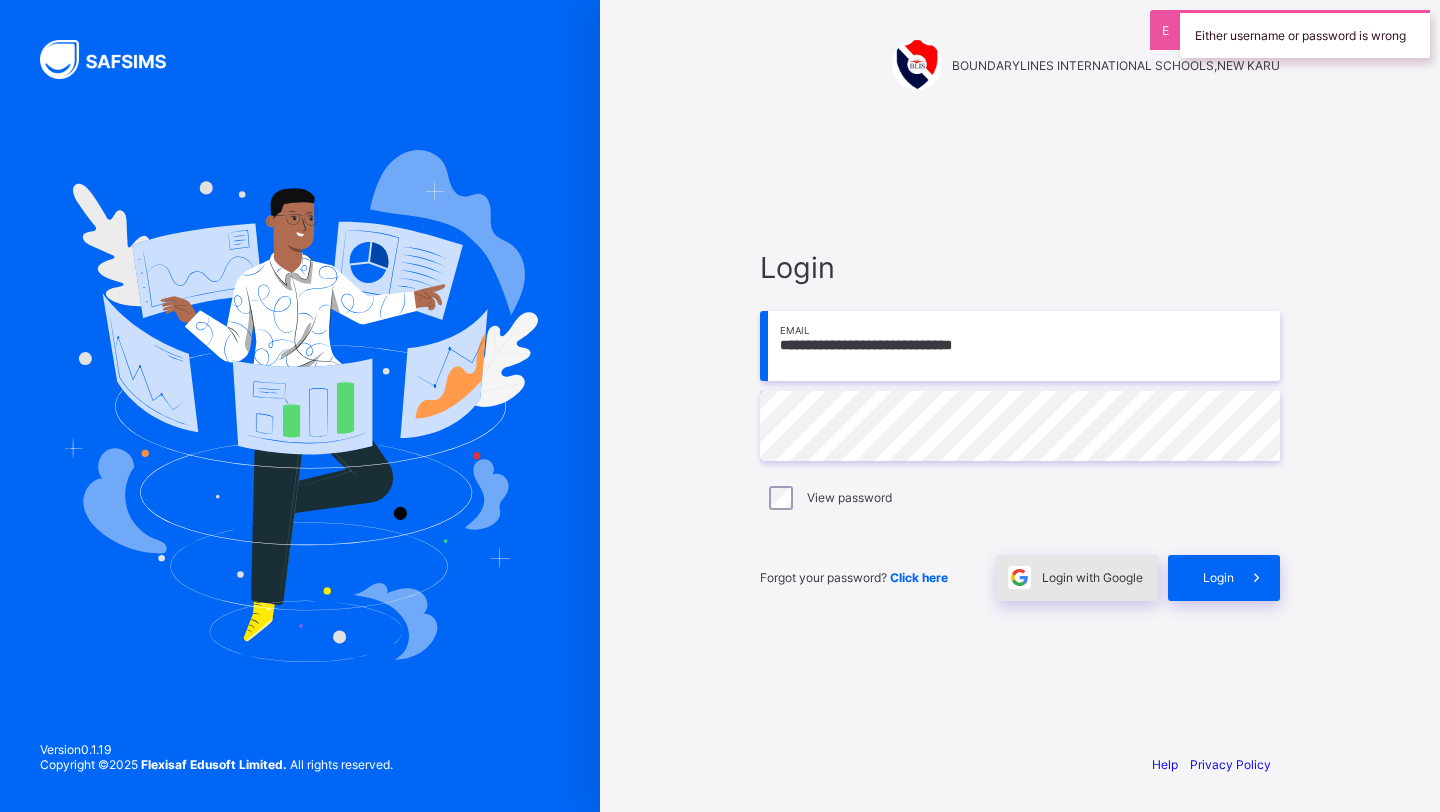 click on "Login with Google" at bounding box center [1092, 577] 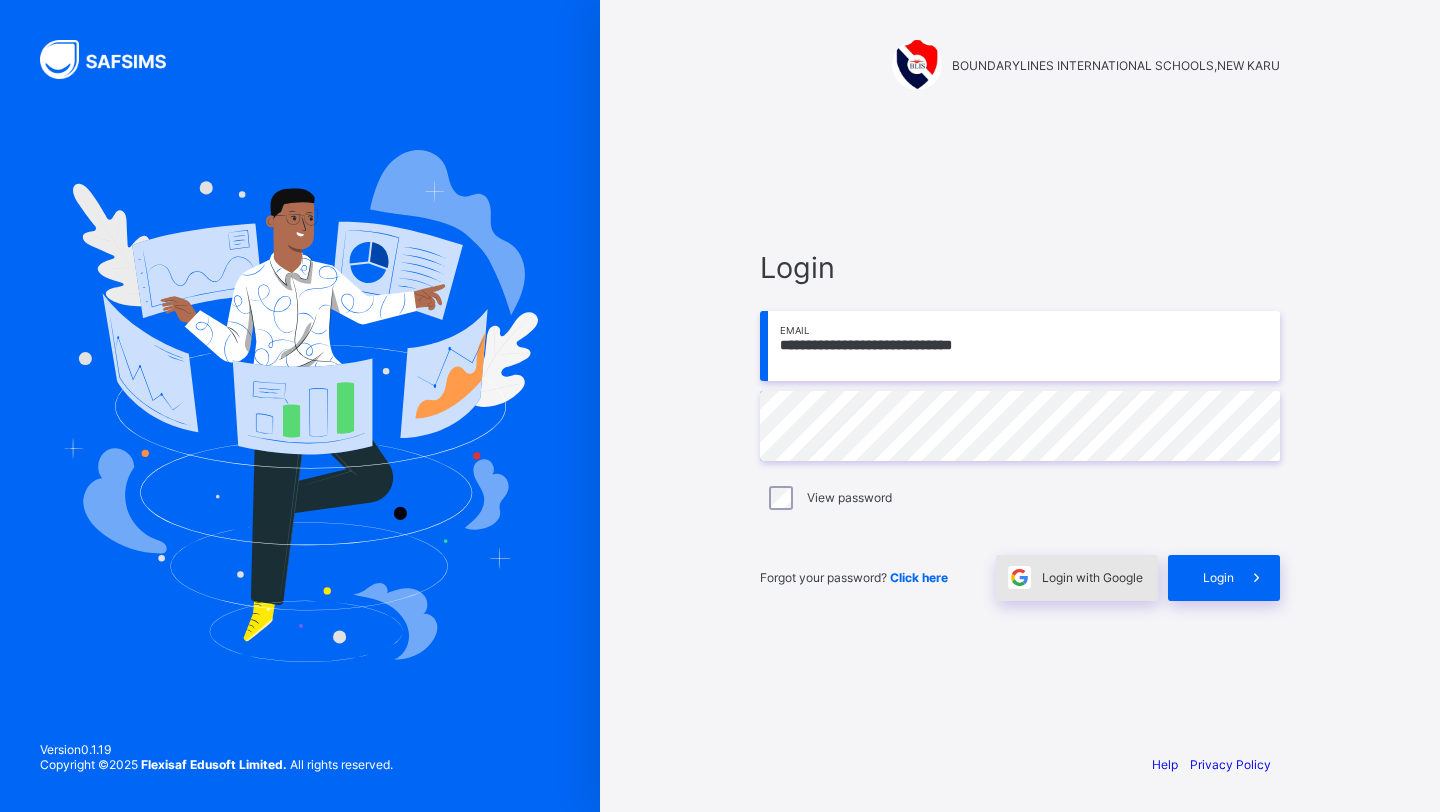 click on "Login with Google" at bounding box center [1077, 578] 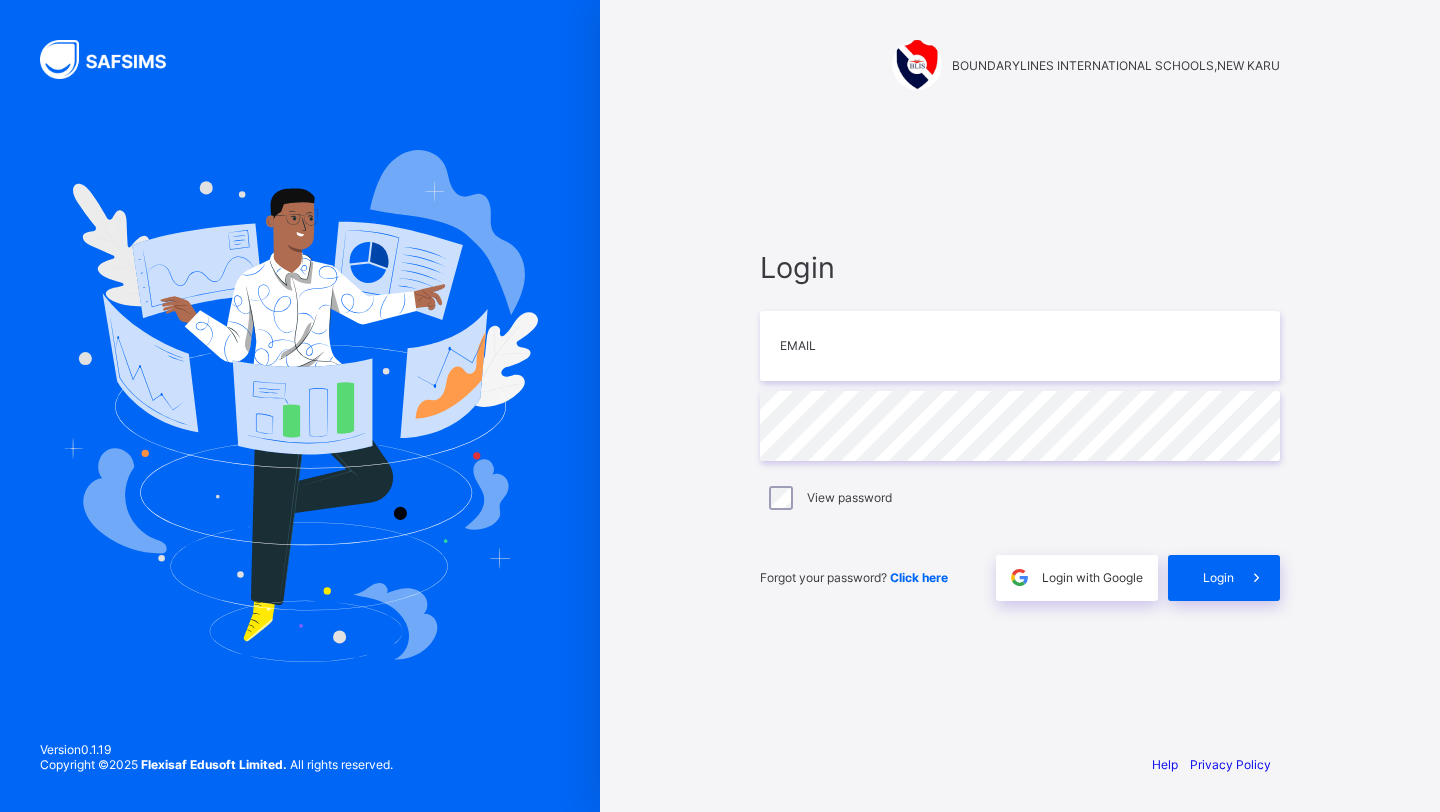 scroll, scrollTop: 0, scrollLeft: 0, axis: both 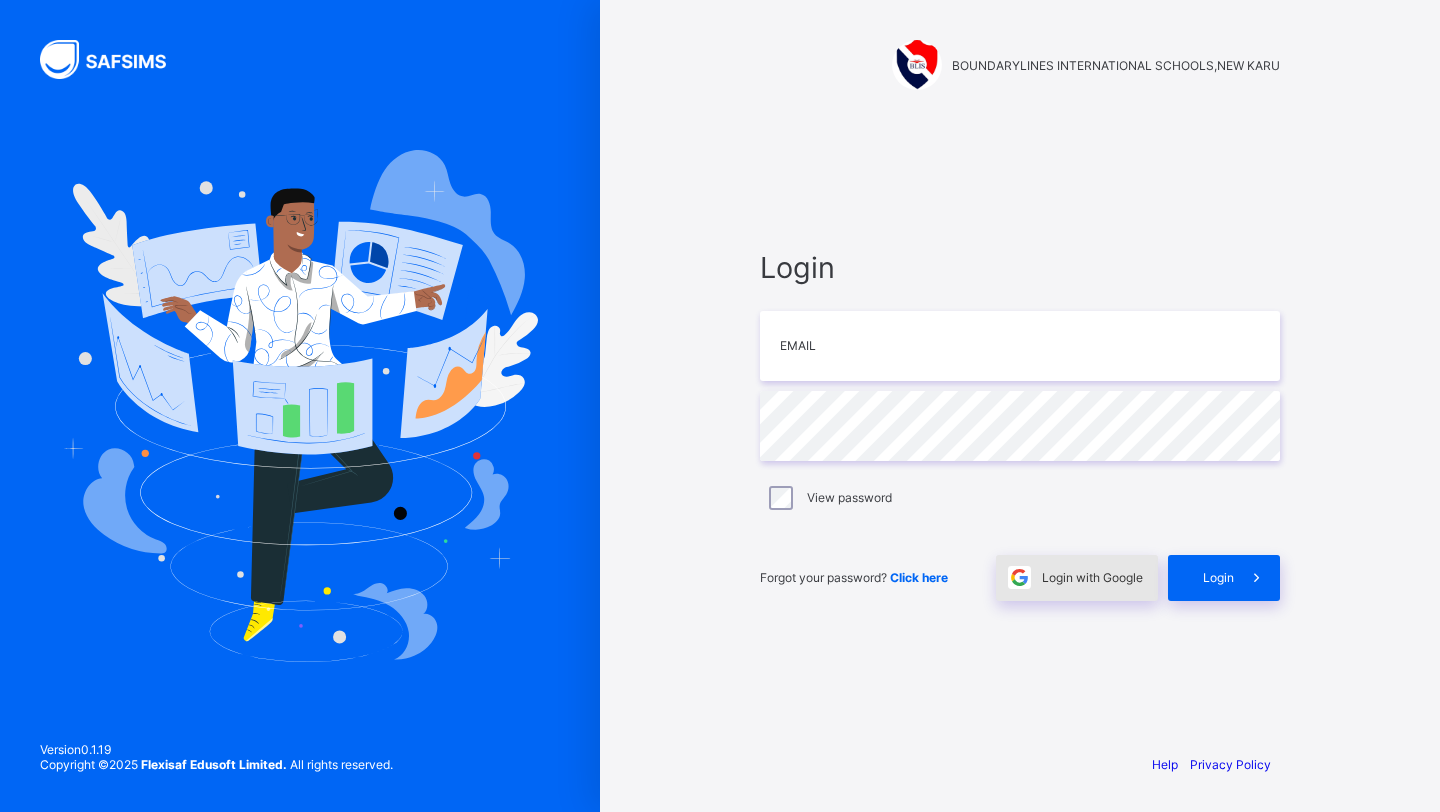 click on "Login with Google" at bounding box center [1092, 577] 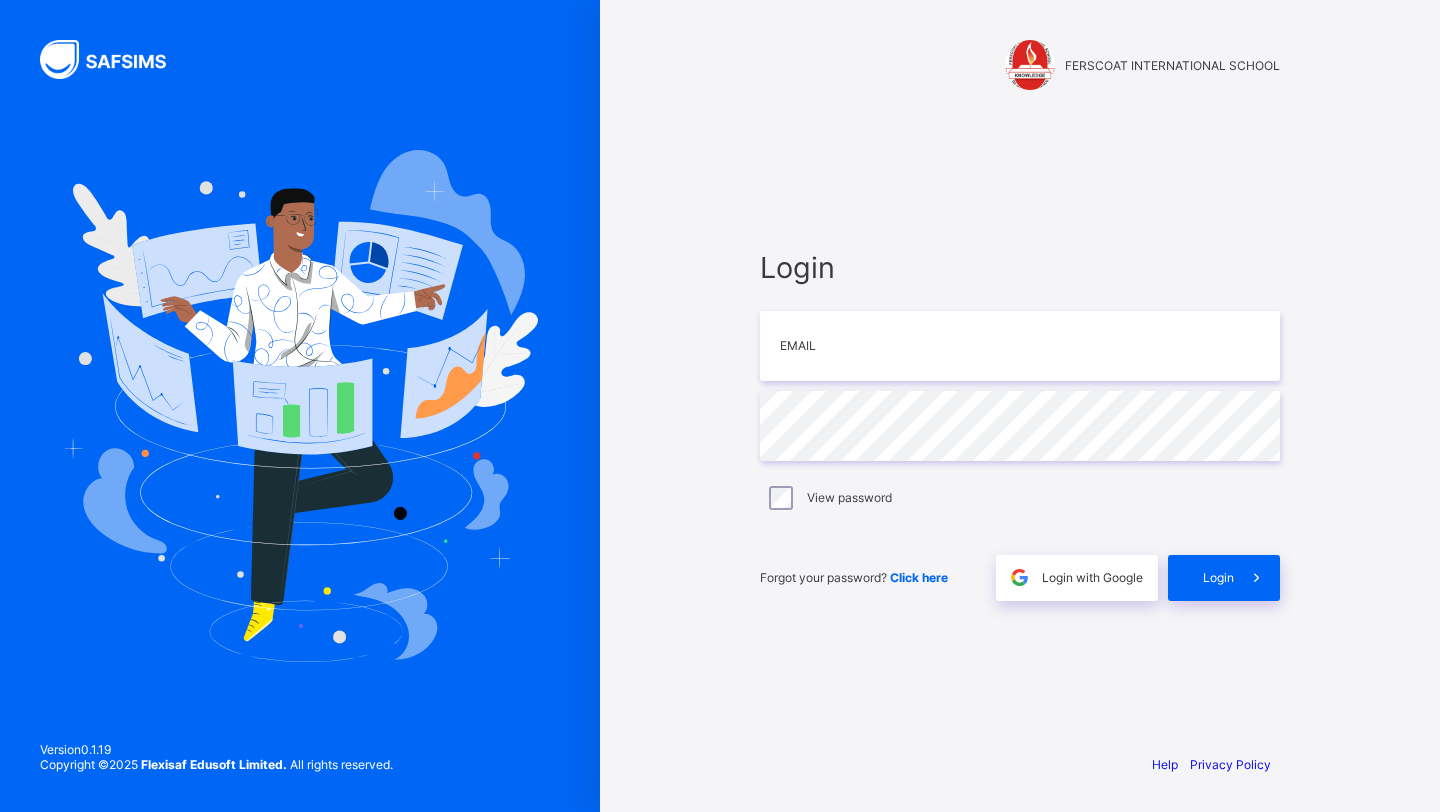 scroll, scrollTop: 0, scrollLeft: 0, axis: both 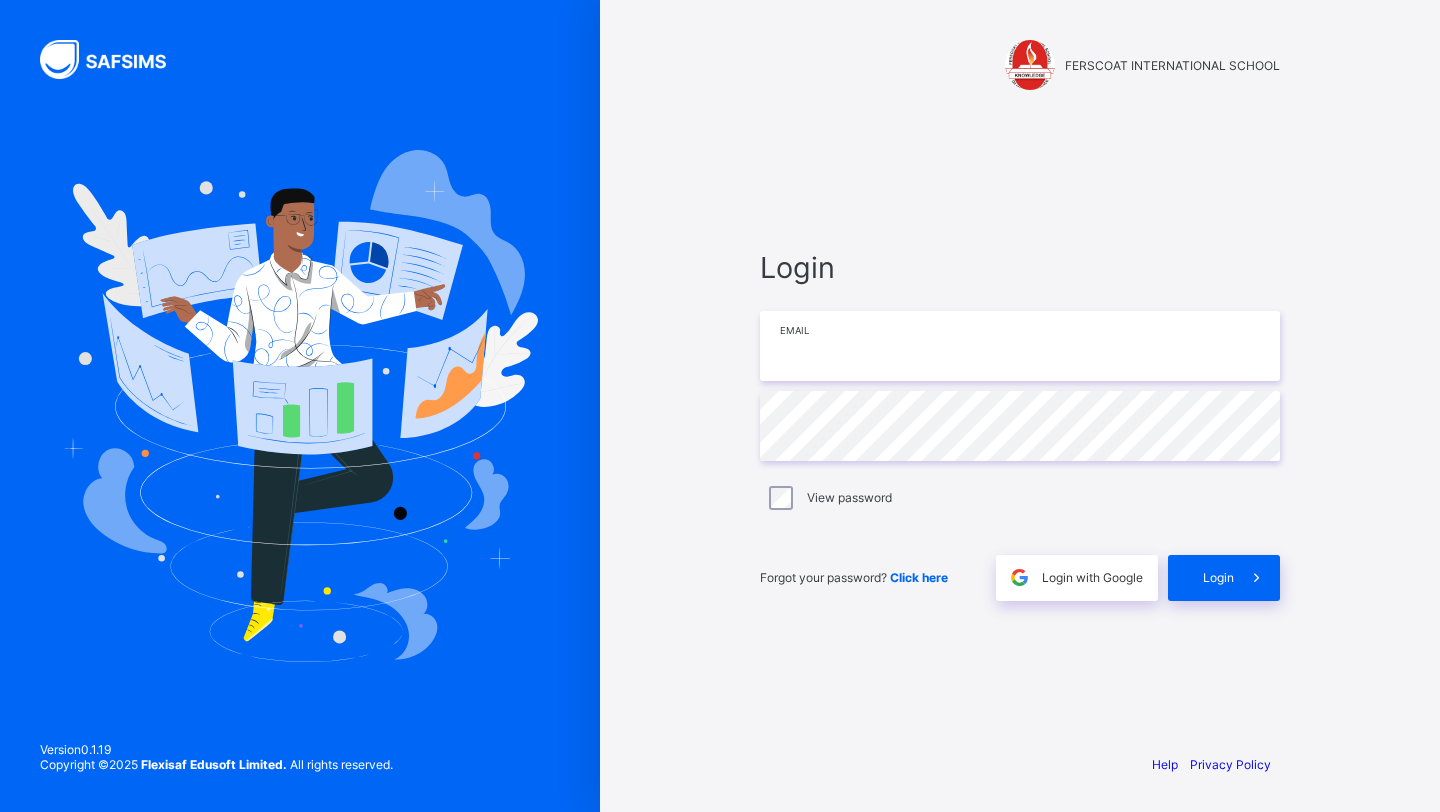 type on "**********" 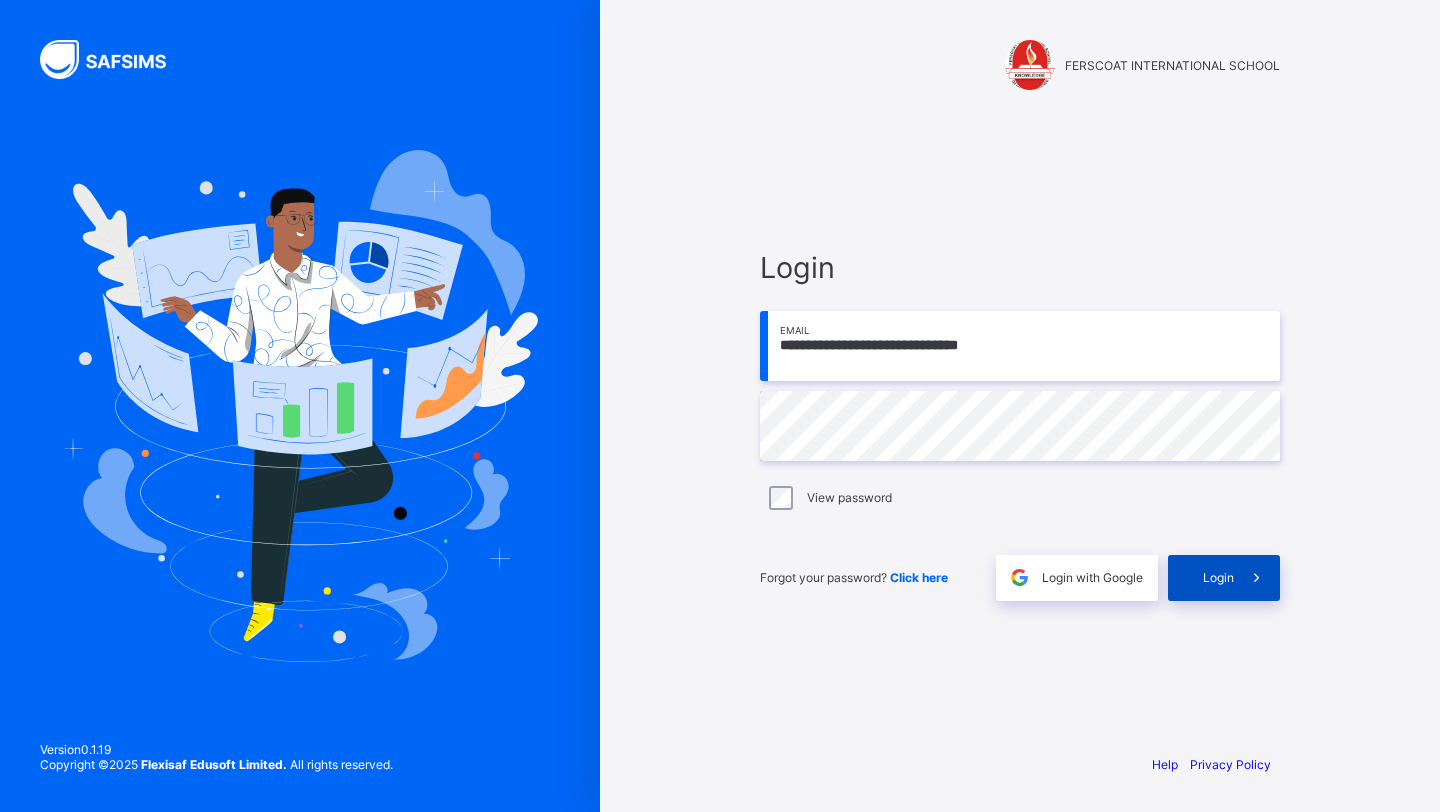 click on "Login" at bounding box center [1218, 577] 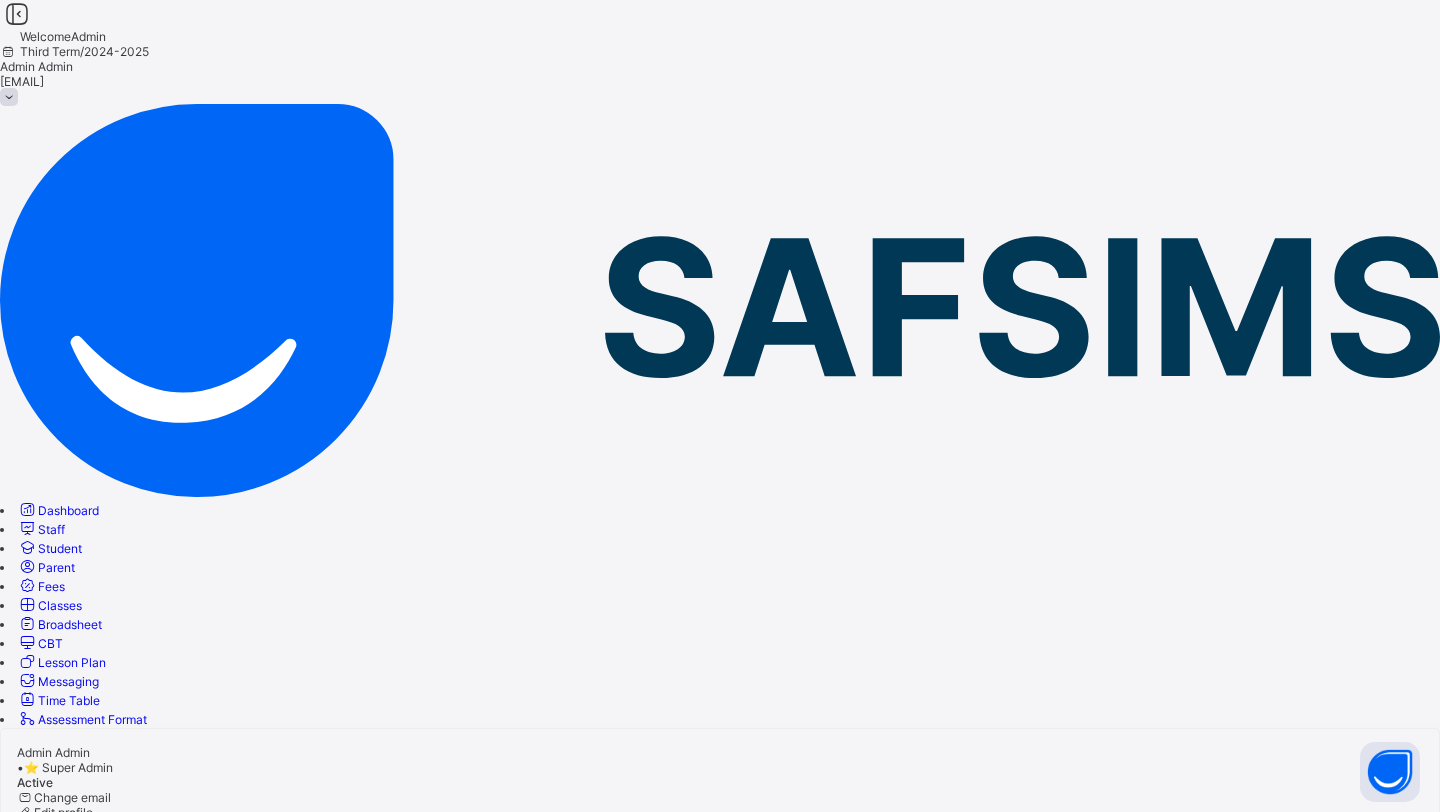 click on "Broadsheet" at bounding box center [59, 624] 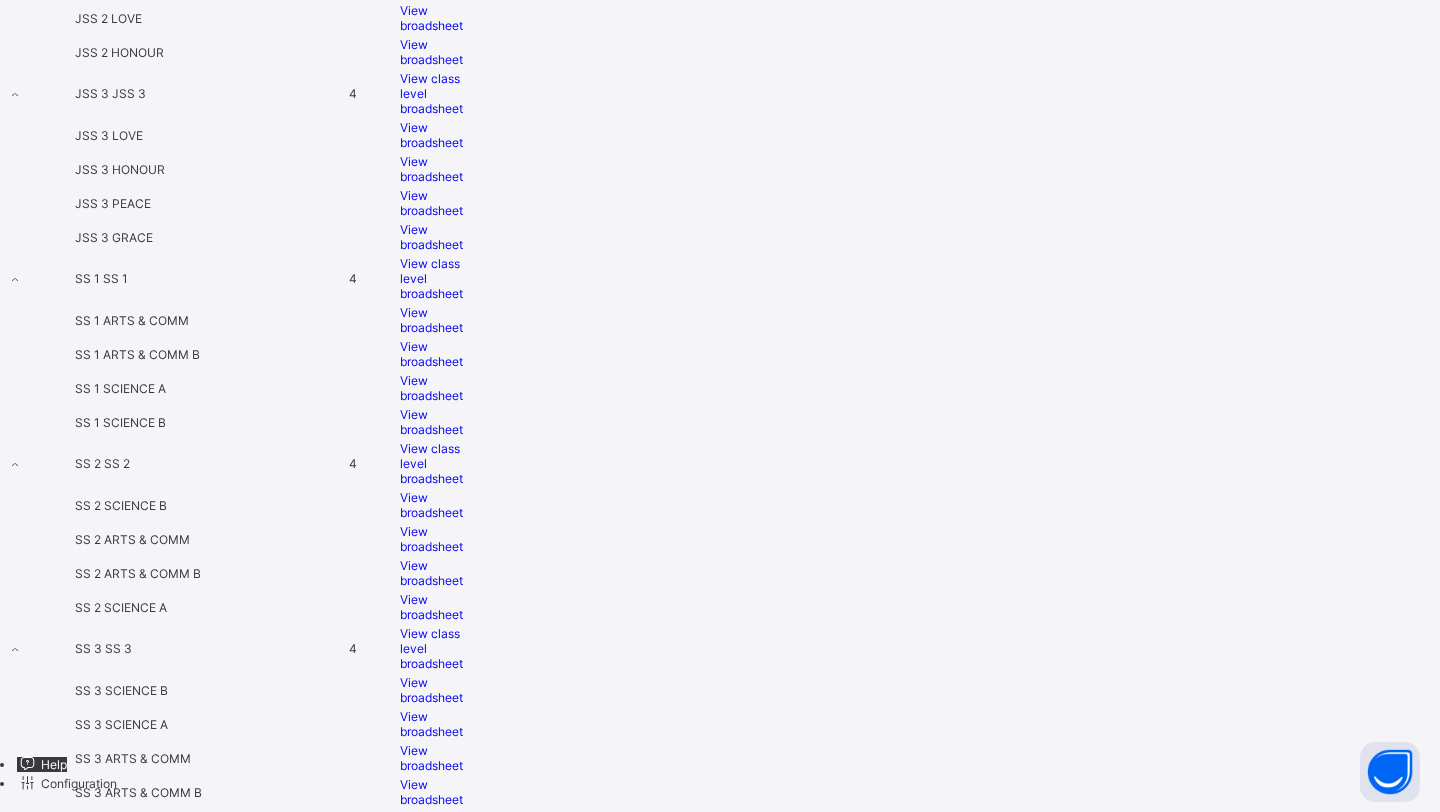 scroll, scrollTop: 2654, scrollLeft: 0, axis: vertical 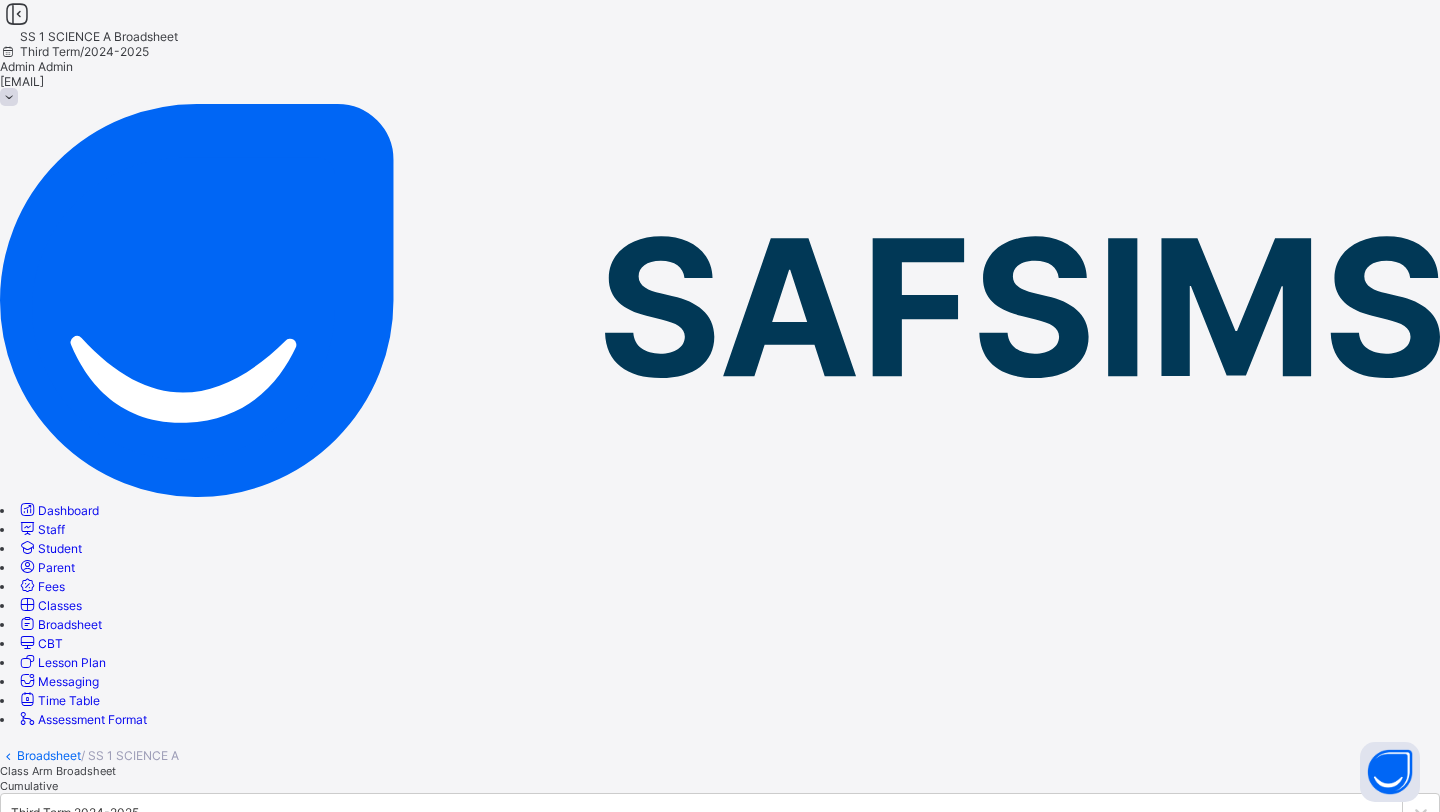 click on "Cumulative" at bounding box center [29, 786] 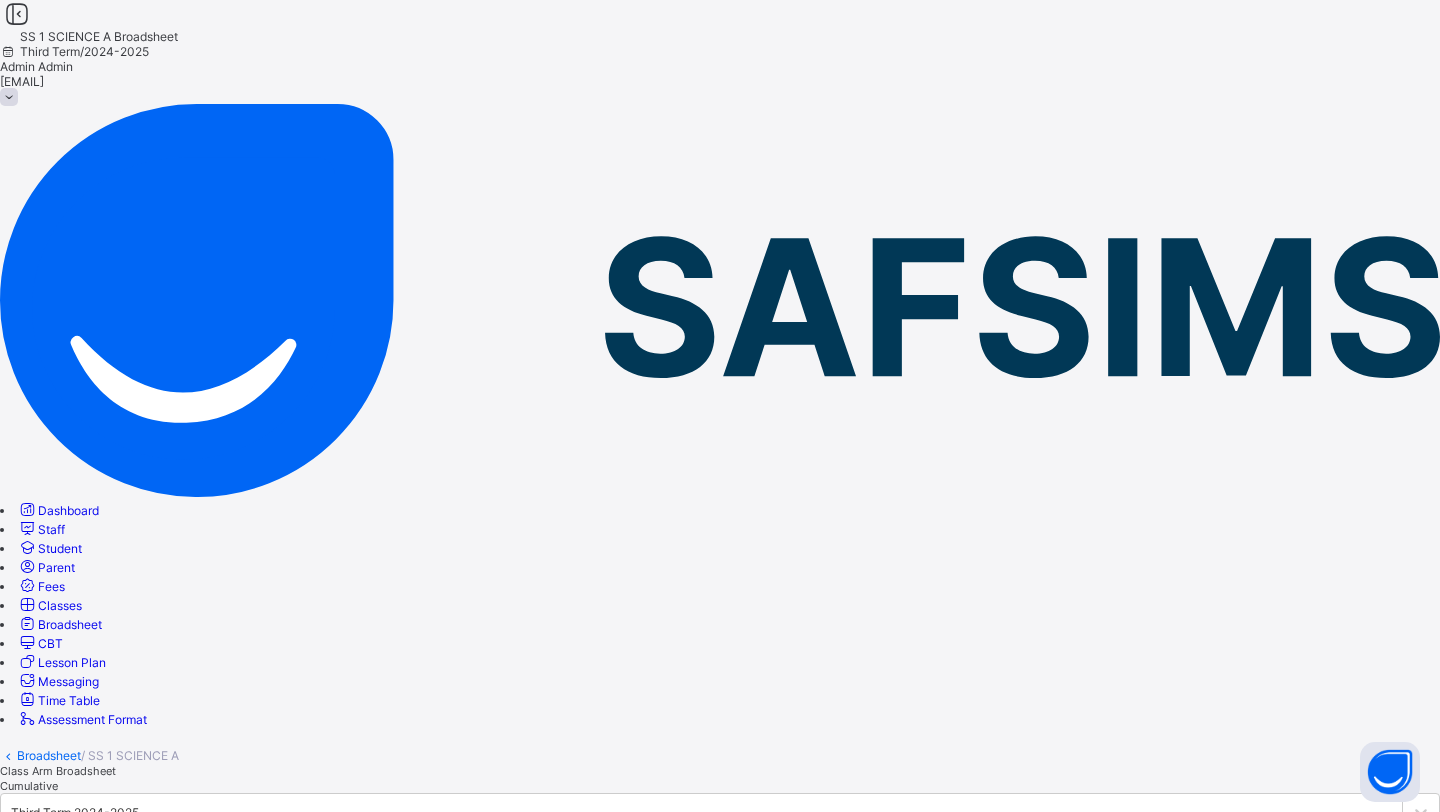 scroll, scrollTop: 1828, scrollLeft: 1049, axis: both 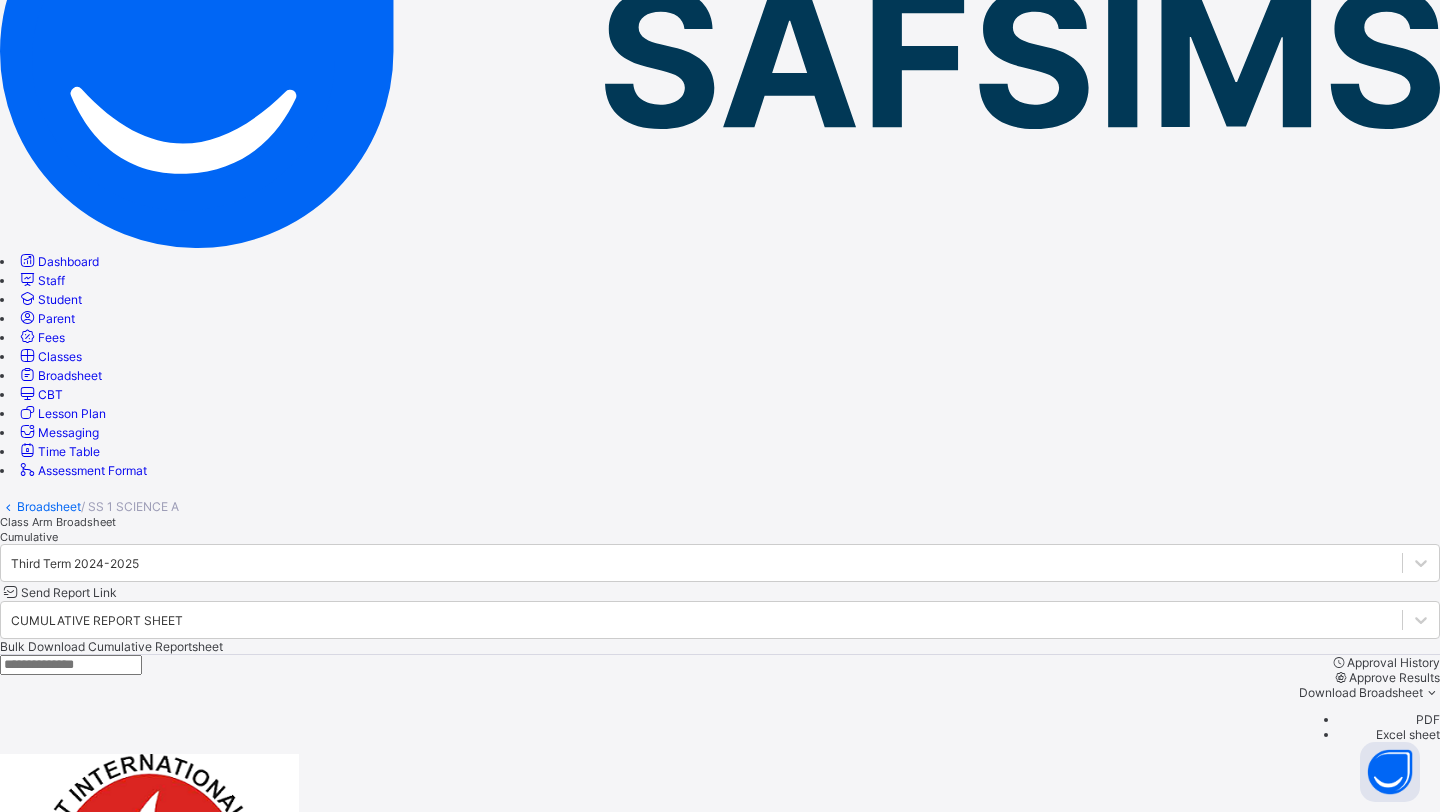 click on "[FIRST] [LAST]" at bounding box center [145, 3325] 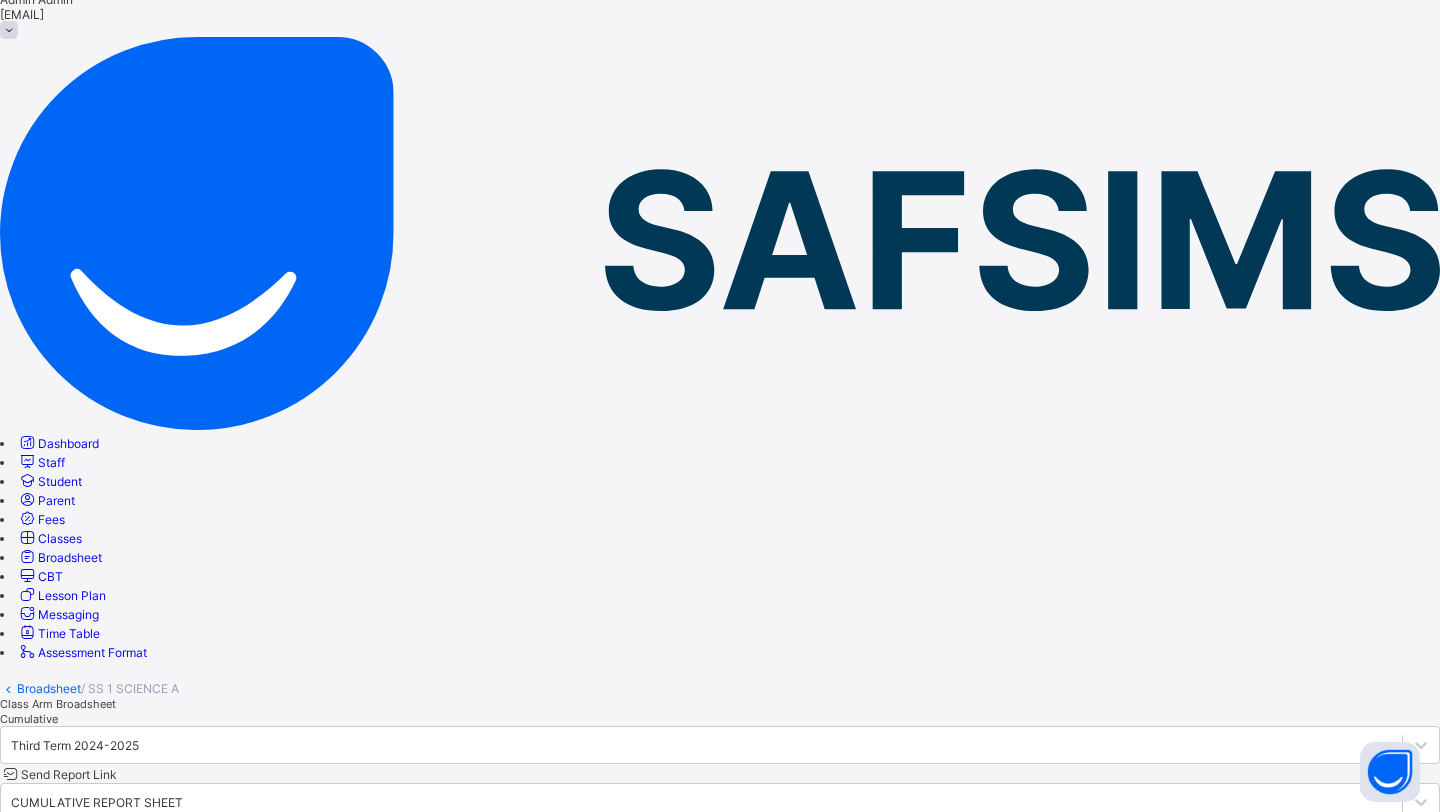 scroll, scrollTop: 0, scrollLeft: 0, axis: both 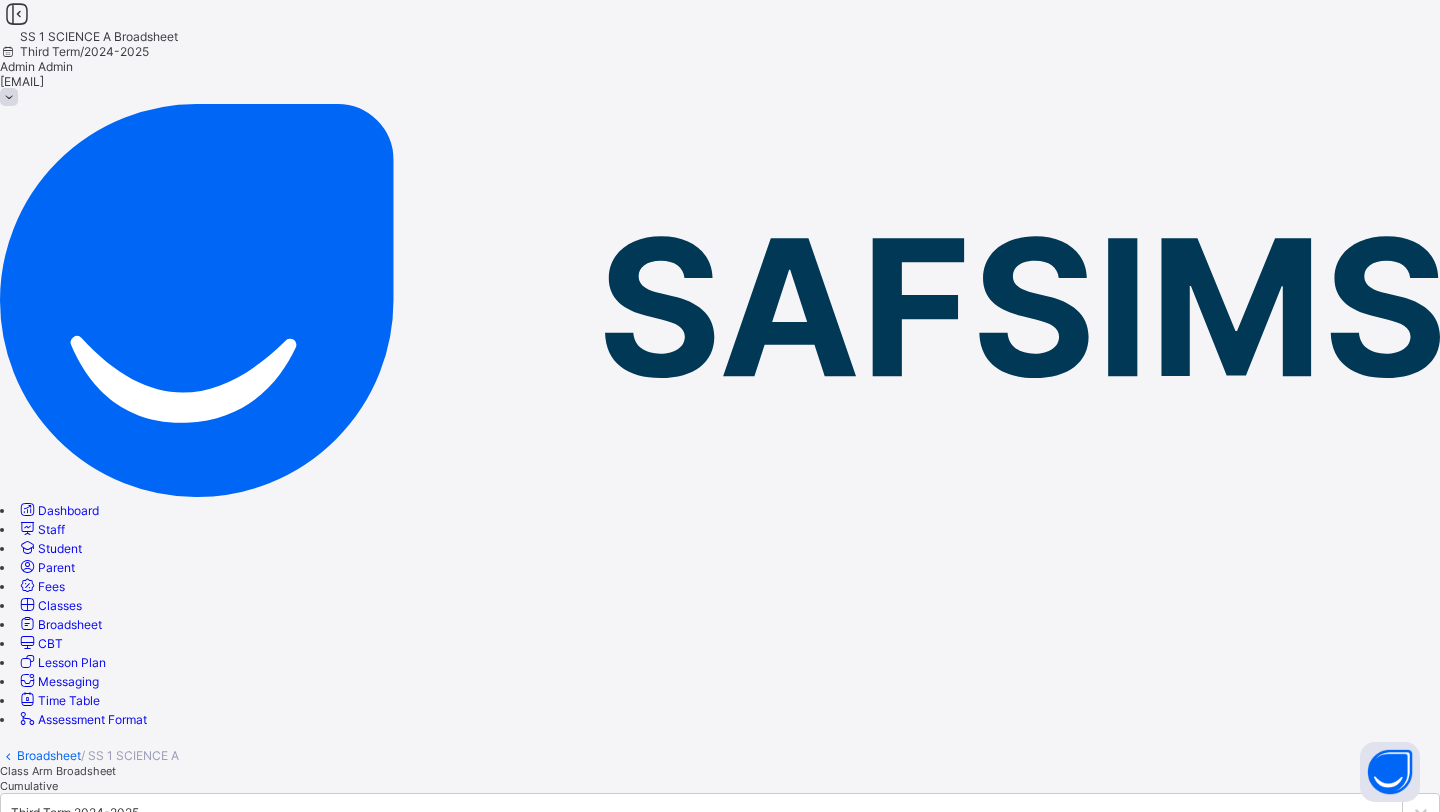 click on "Bulk Download Cumulative Reportsheet" at bounding box center [111, 895] 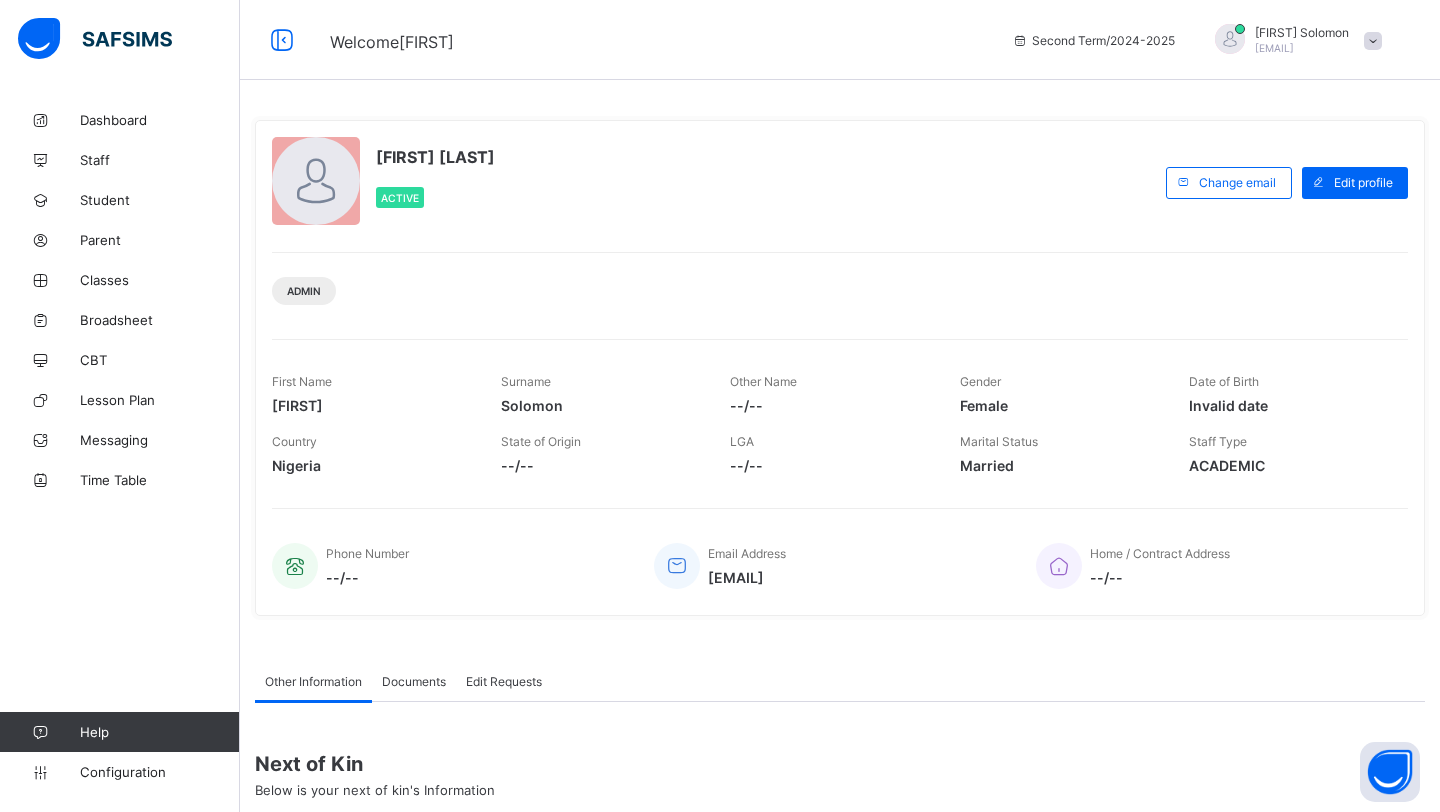 scroll, scrollTop: 0, scrollLeft: 0, axis: both 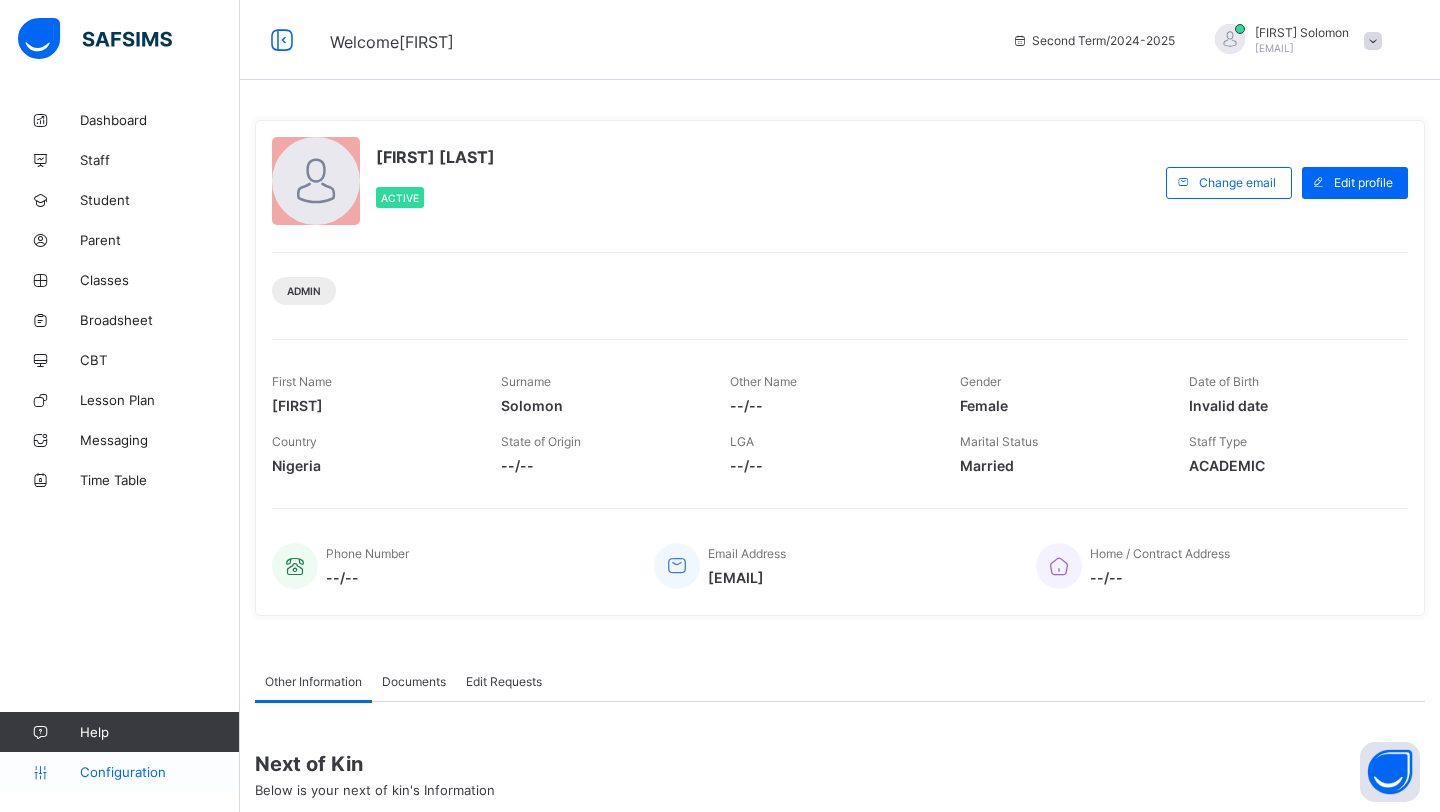click on "Configuration" at bounding box center [159, 772] 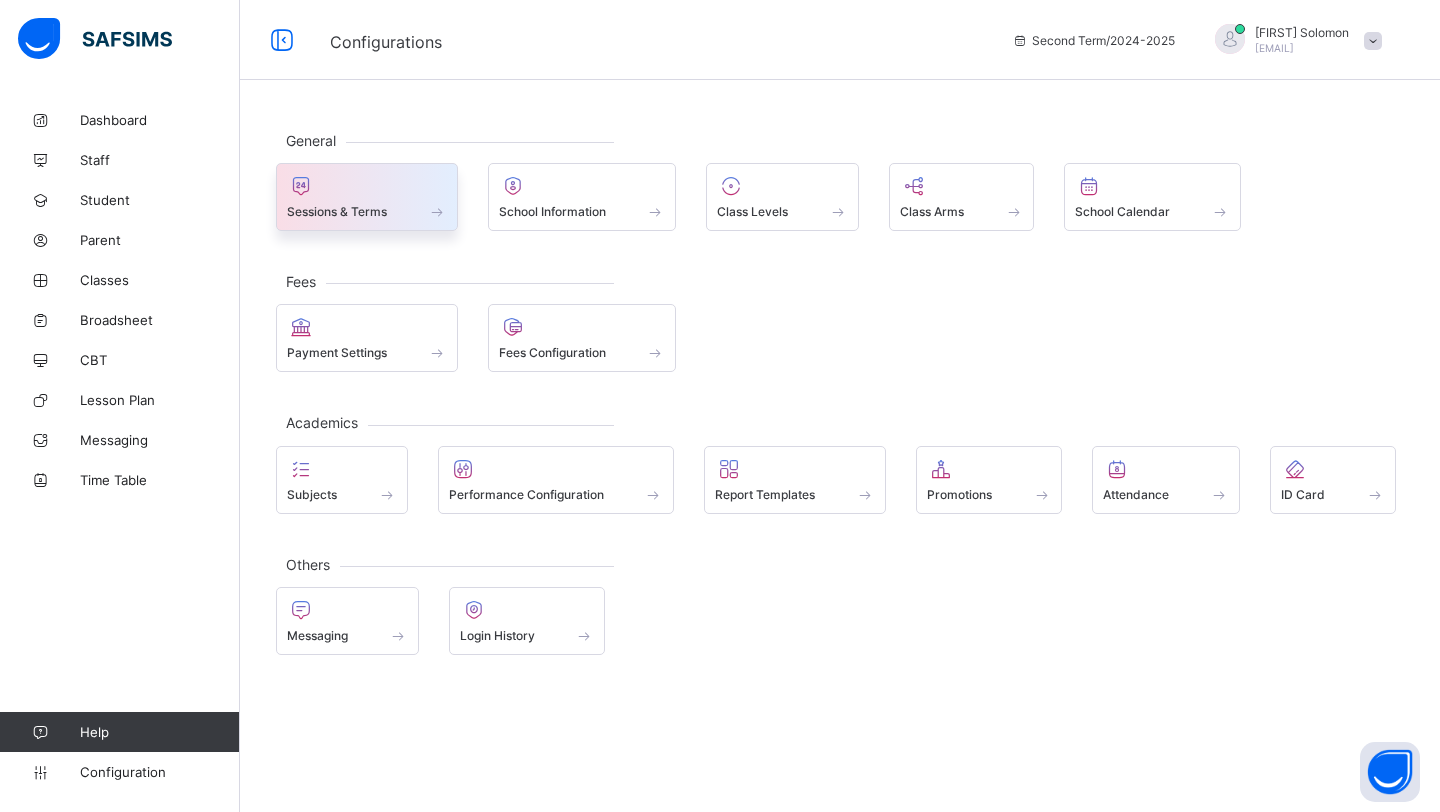 click on "Sessions & Terms" at bounding box center (337, 211) 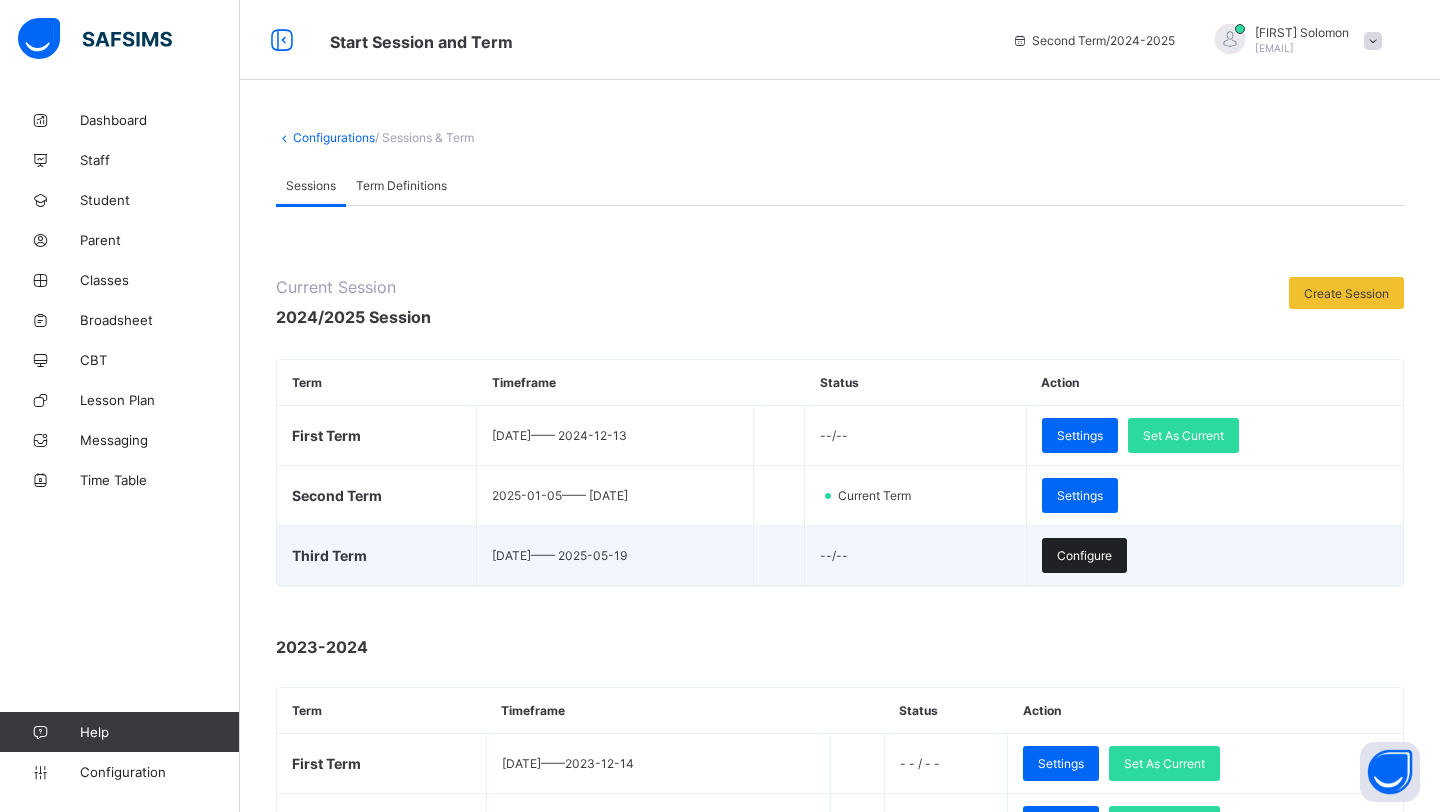 click on "Configure" at bounding box center (1084, 555) 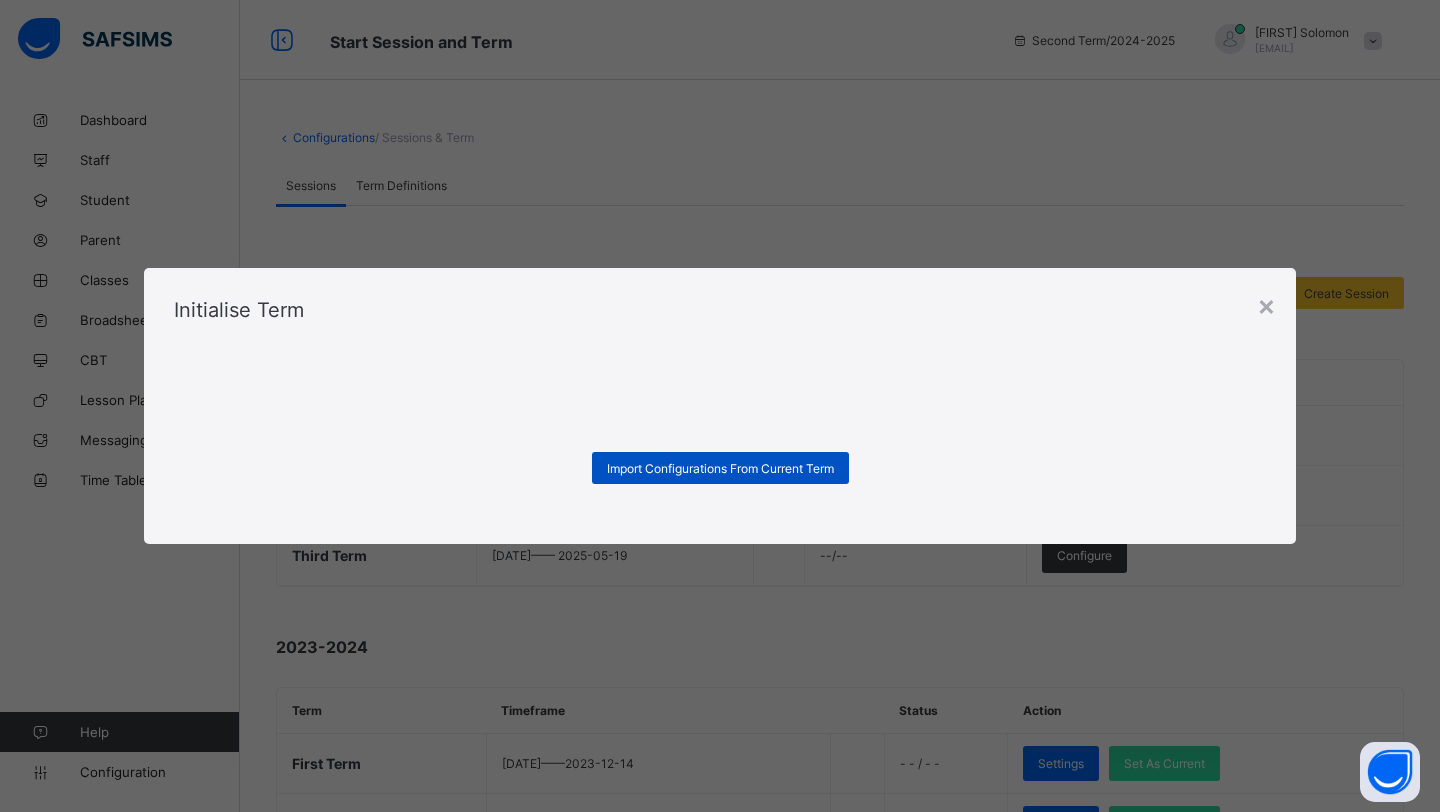 click on "Import Configurations From Current Term" at bounding box center (720, 468) 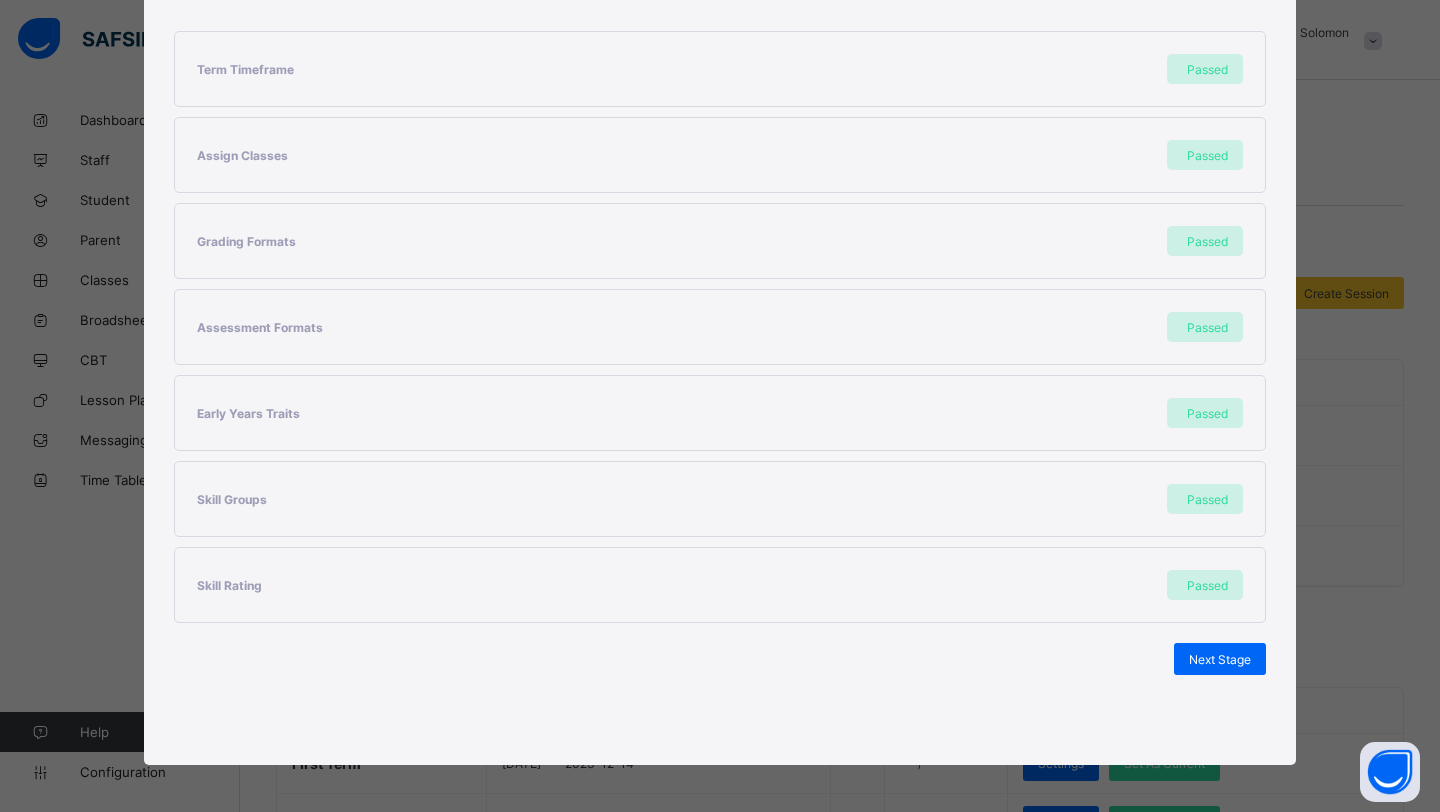 scroll, scrollTop: 354, scrollLeft: 0, axis: vertical 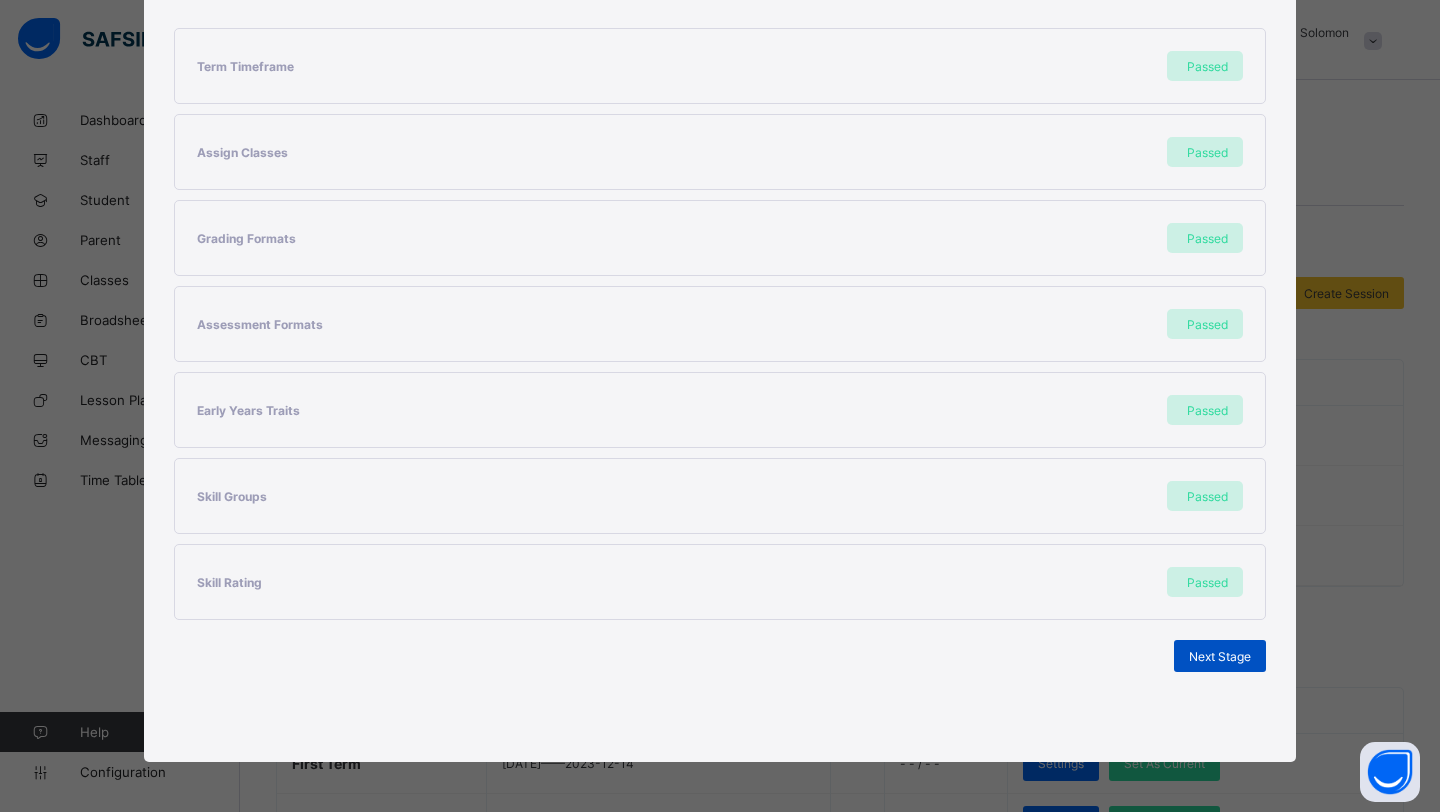 click on "Next Stage" at bounding box center (1220, 656) 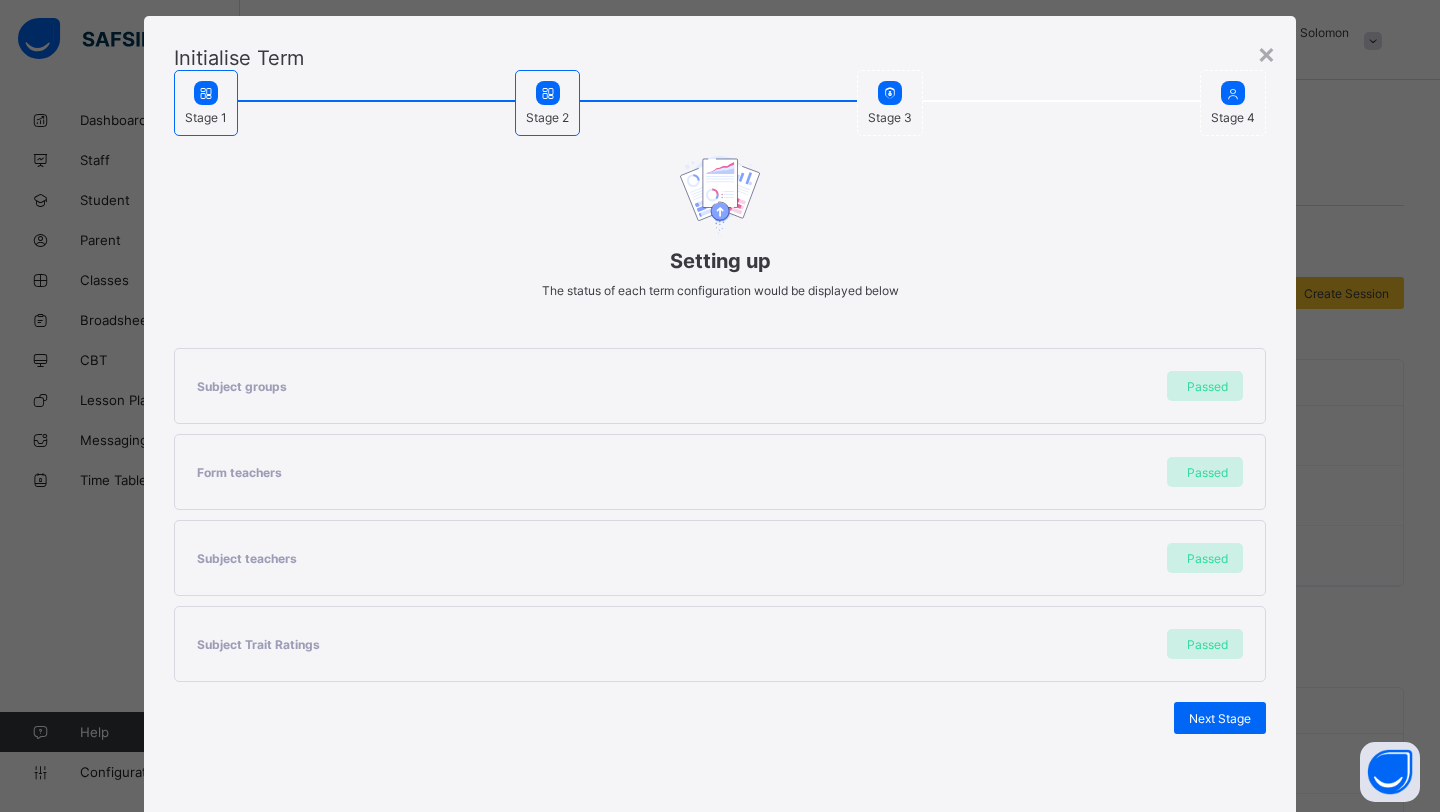 scroll, scrollTop: 96, scrollLeft: 0, axis: vertical 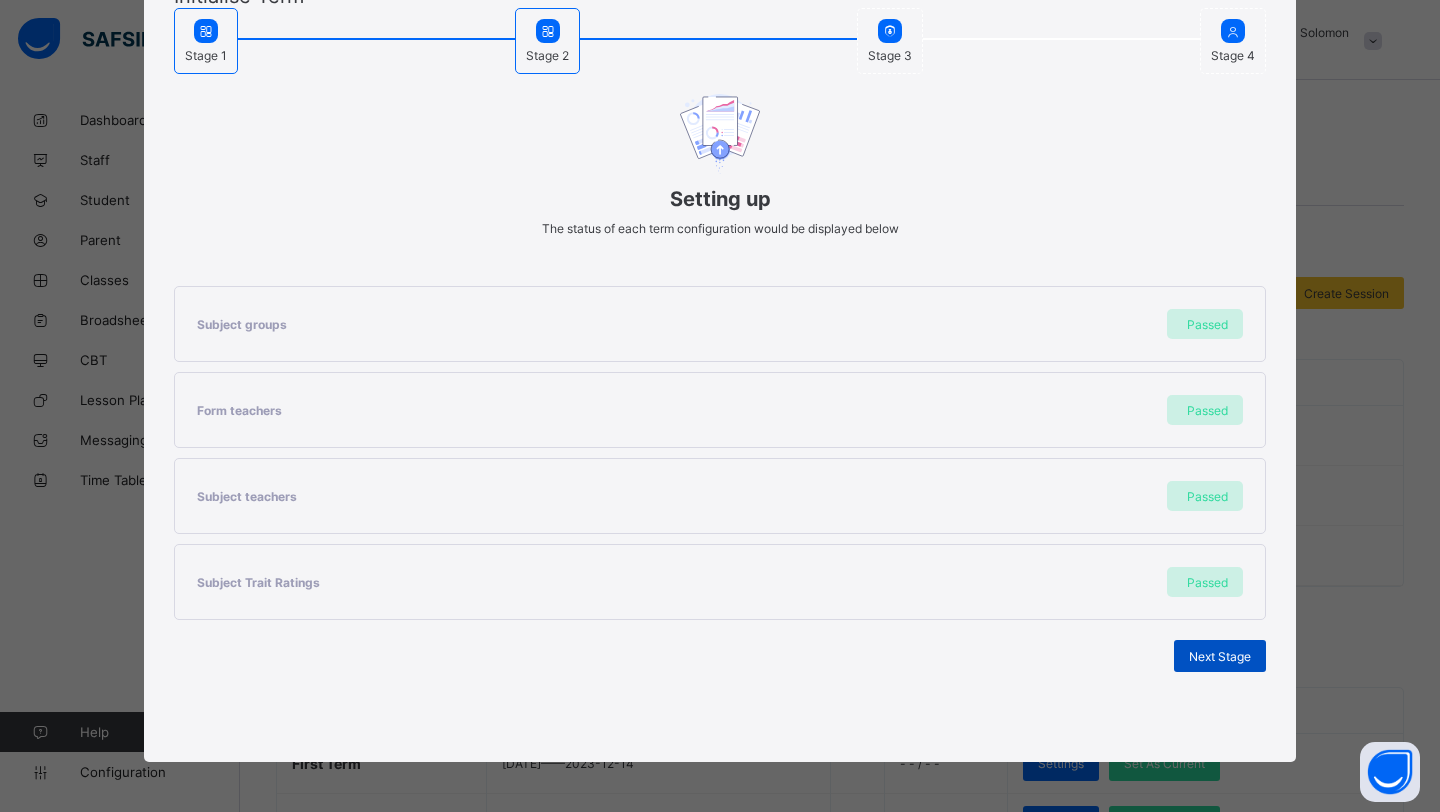 click on "Next Stage" at bounding box center (1220, 656) 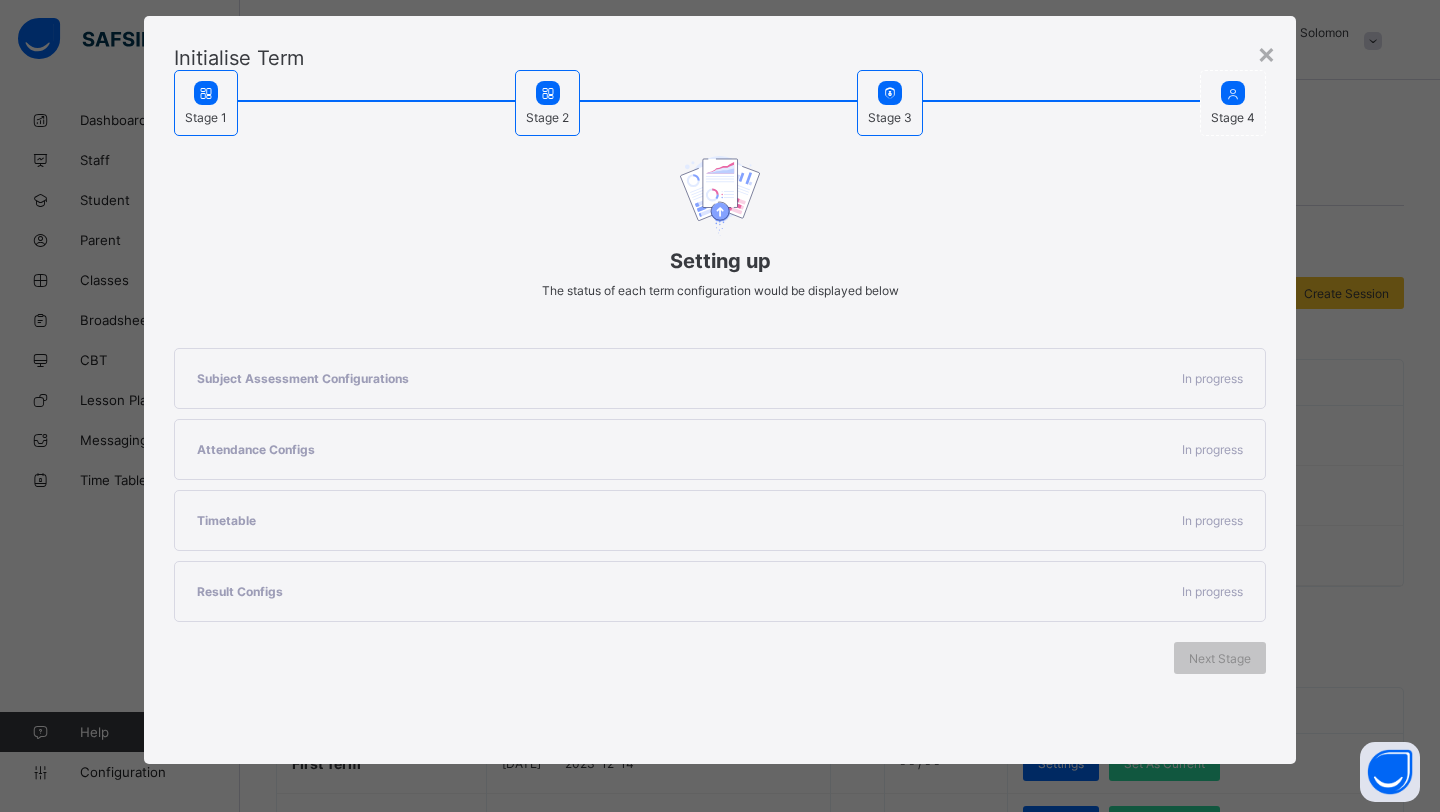 scroll, scrollTop: 96, scrollLeft: 0, axis: vertical 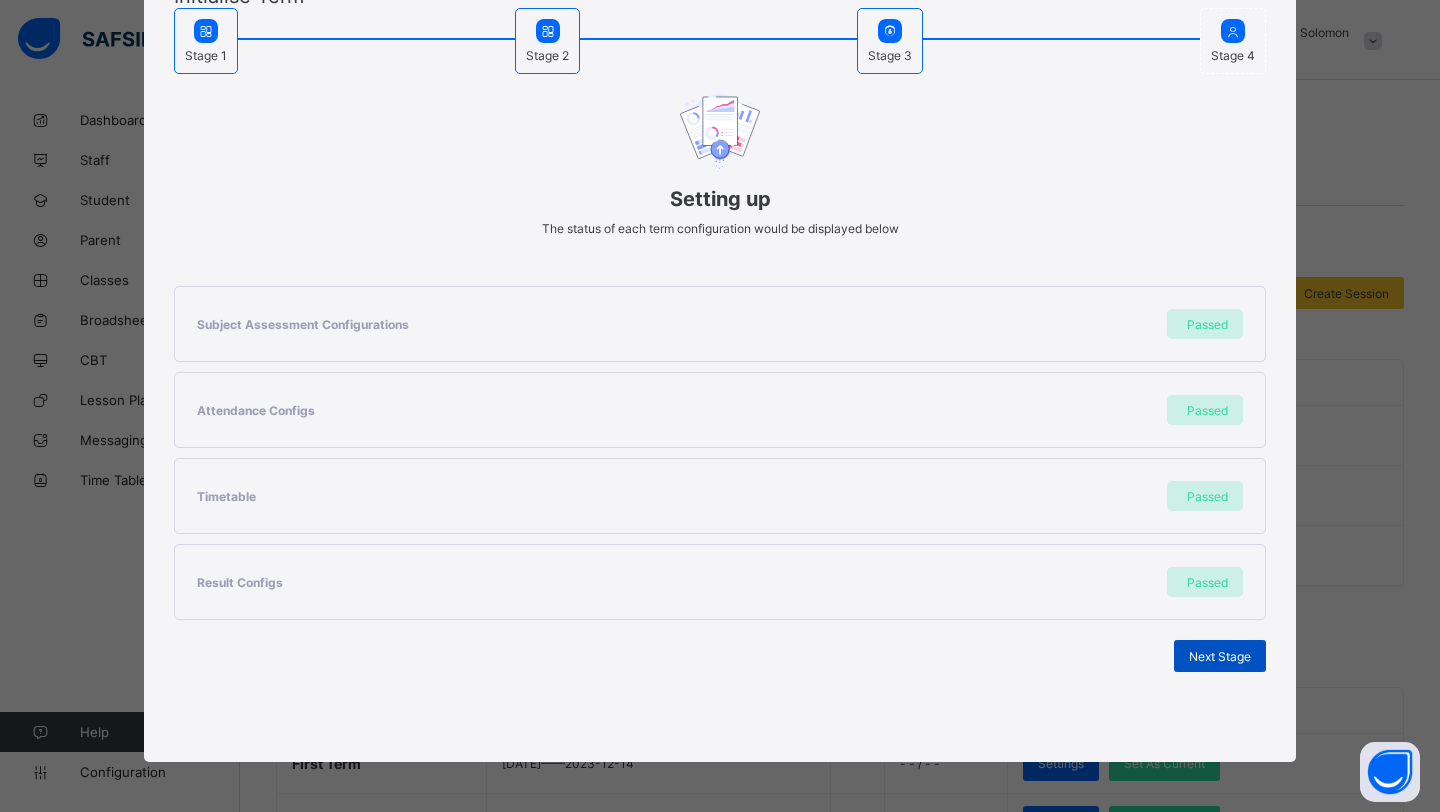 click on "Next Stage" at bounding box center [1220, 656] 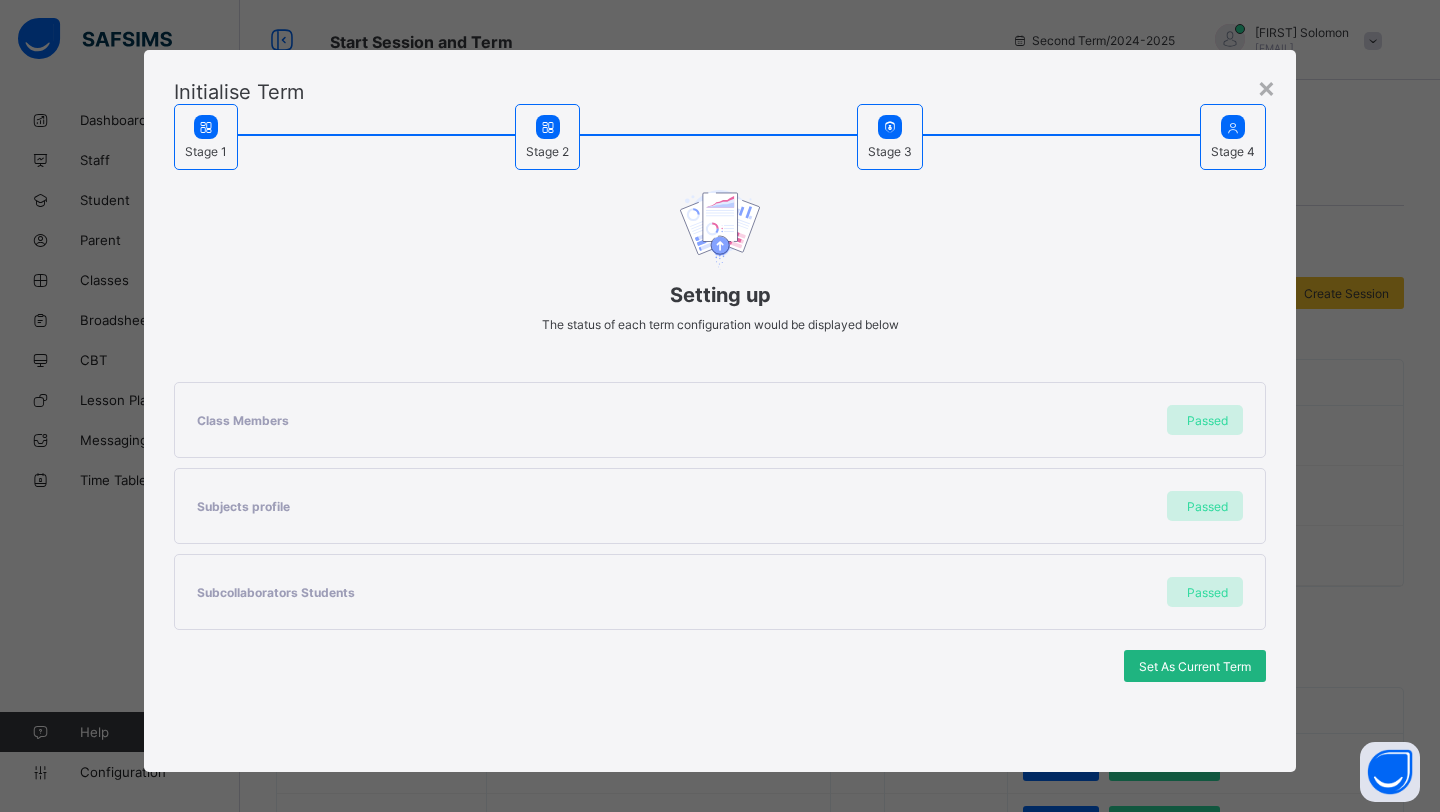 click on "Set As Current Term" at bounding box center [1195, 666] 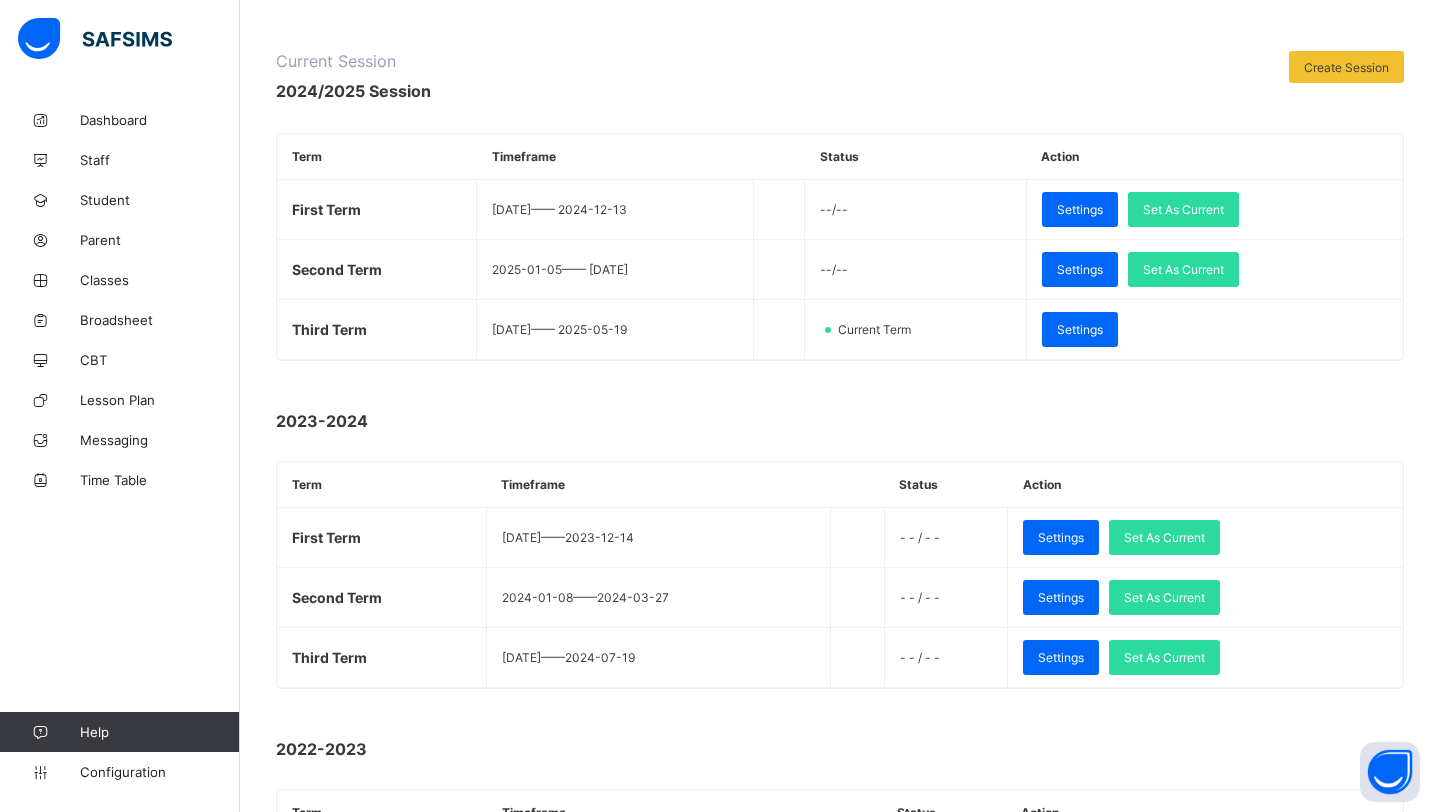 scroll, scrollTop: 230, scrollLeft: 0, axis: vertical 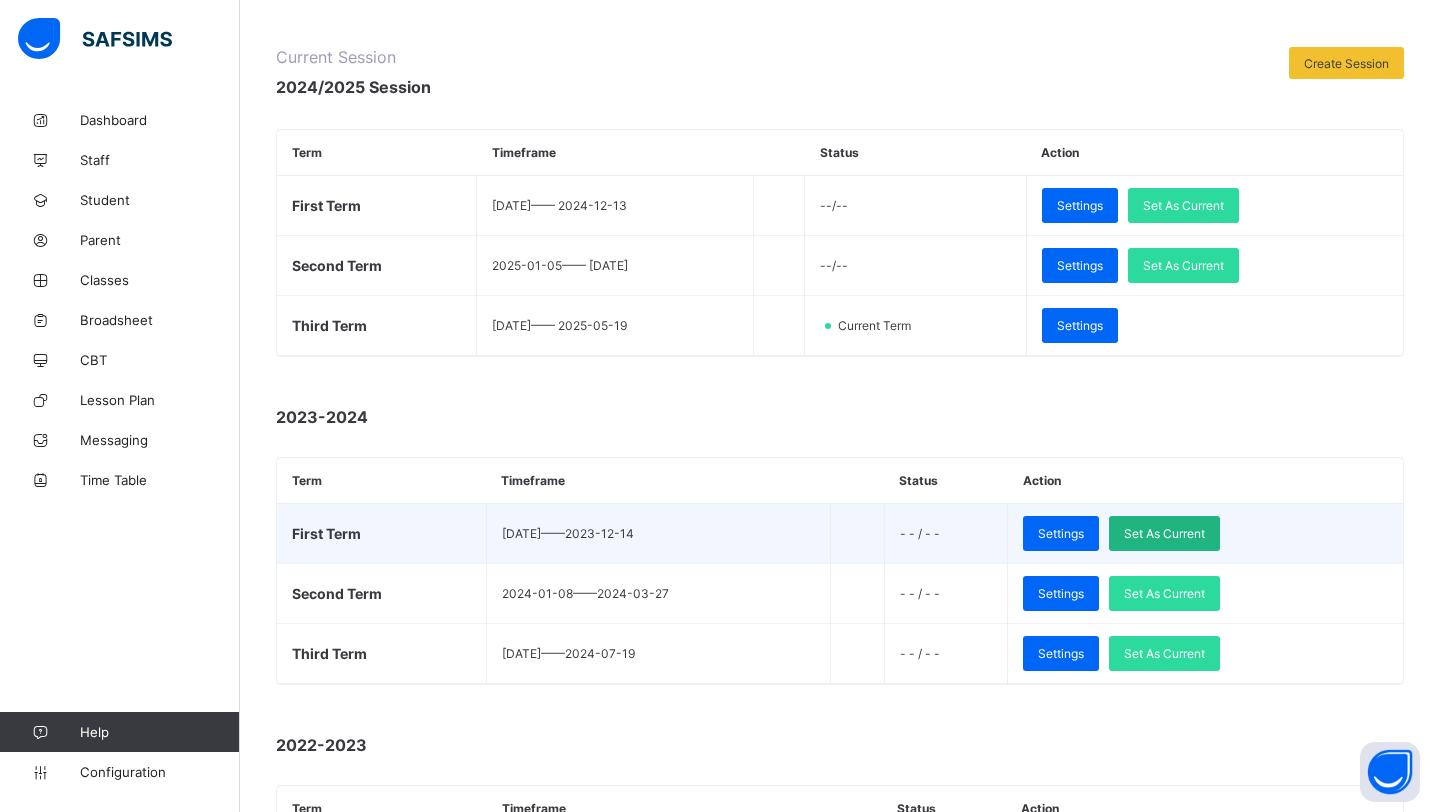 click on "Set As Current" at bounding box center (1164, 533) 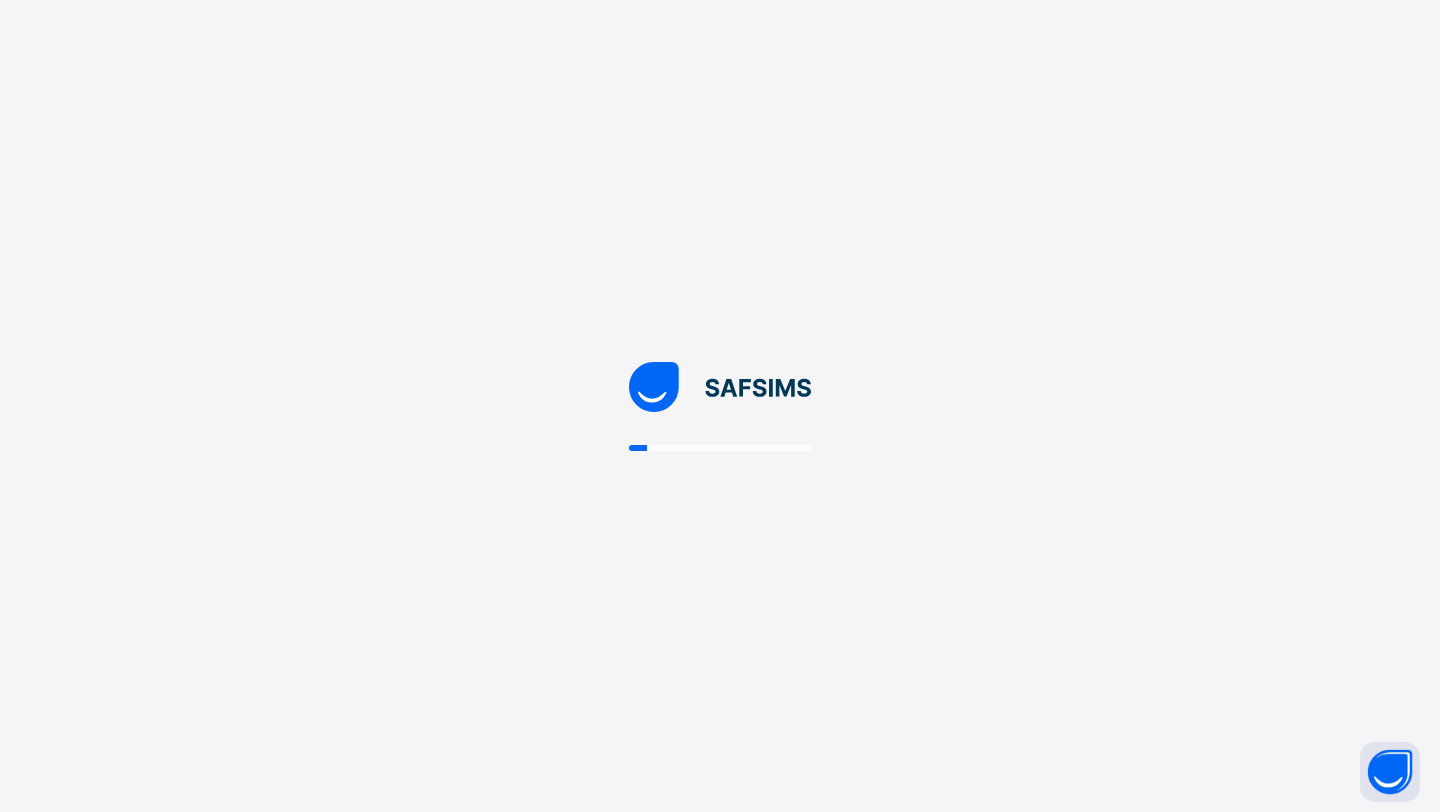 scroll, scrollTop: 0, scrollLeft: 0, axis: both 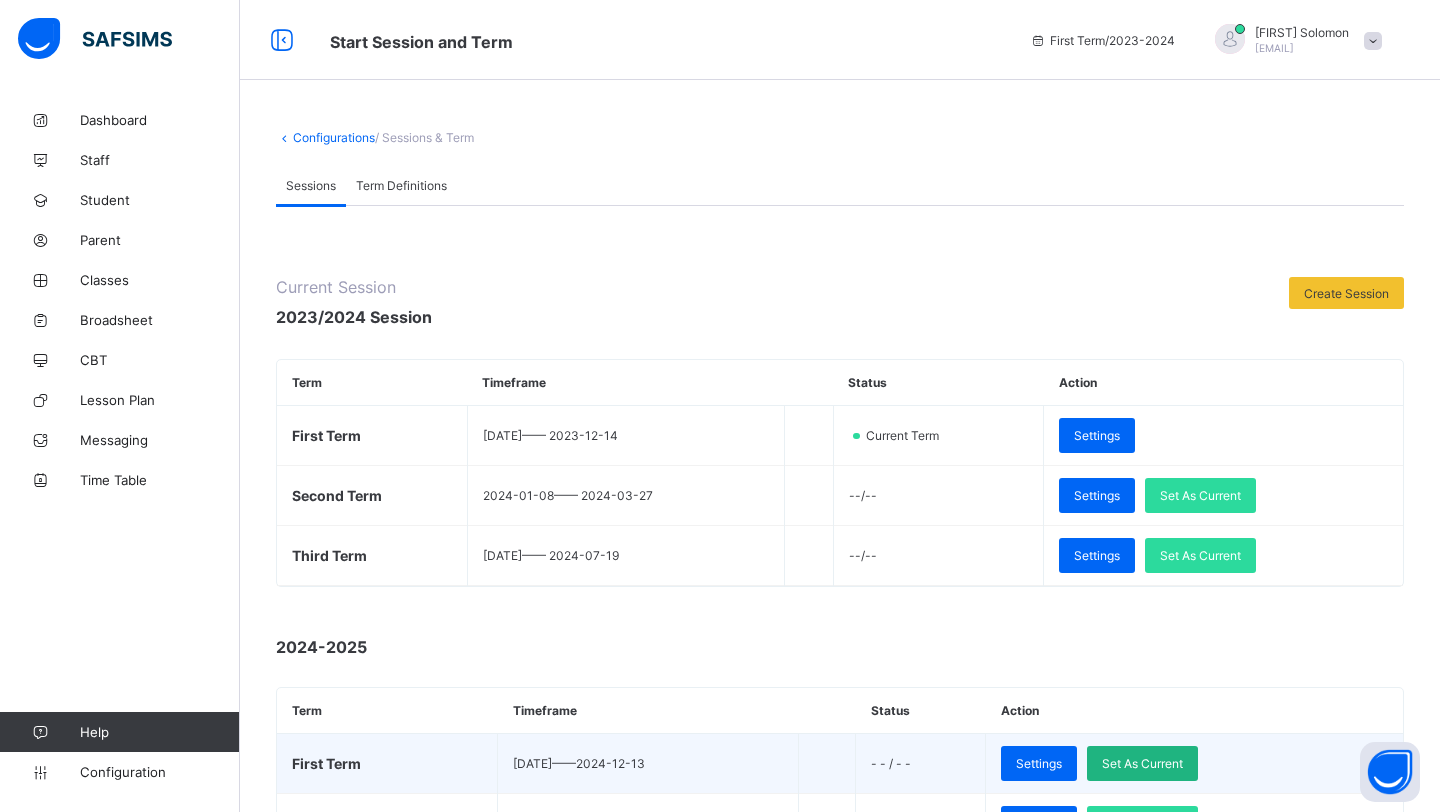 click on "Set As Current" at bounding box center [1142, 763] 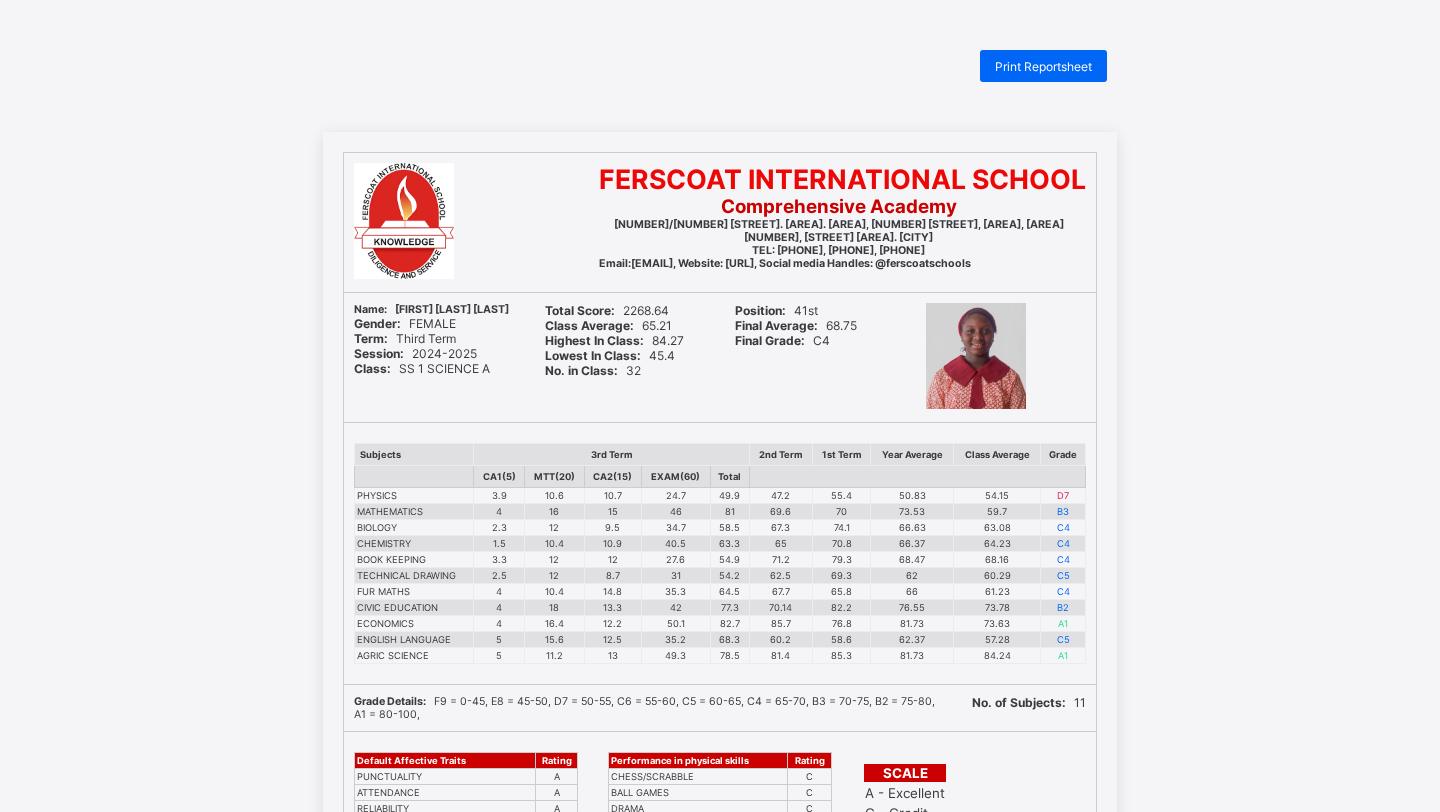 scroll, scrollTop: 0, scrollLeft: 0, axis: both 